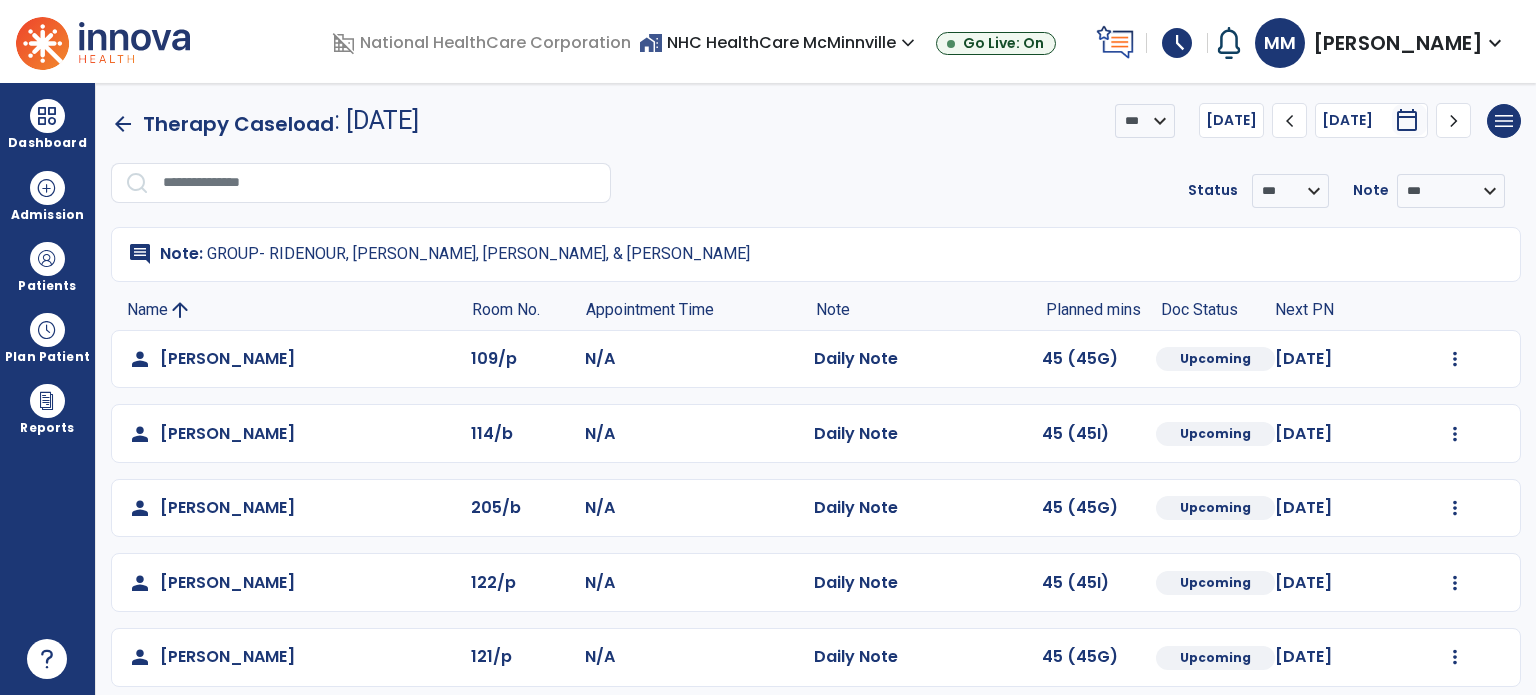 scroll, scrollTop: 0, scrollLeft: 0, axis: both 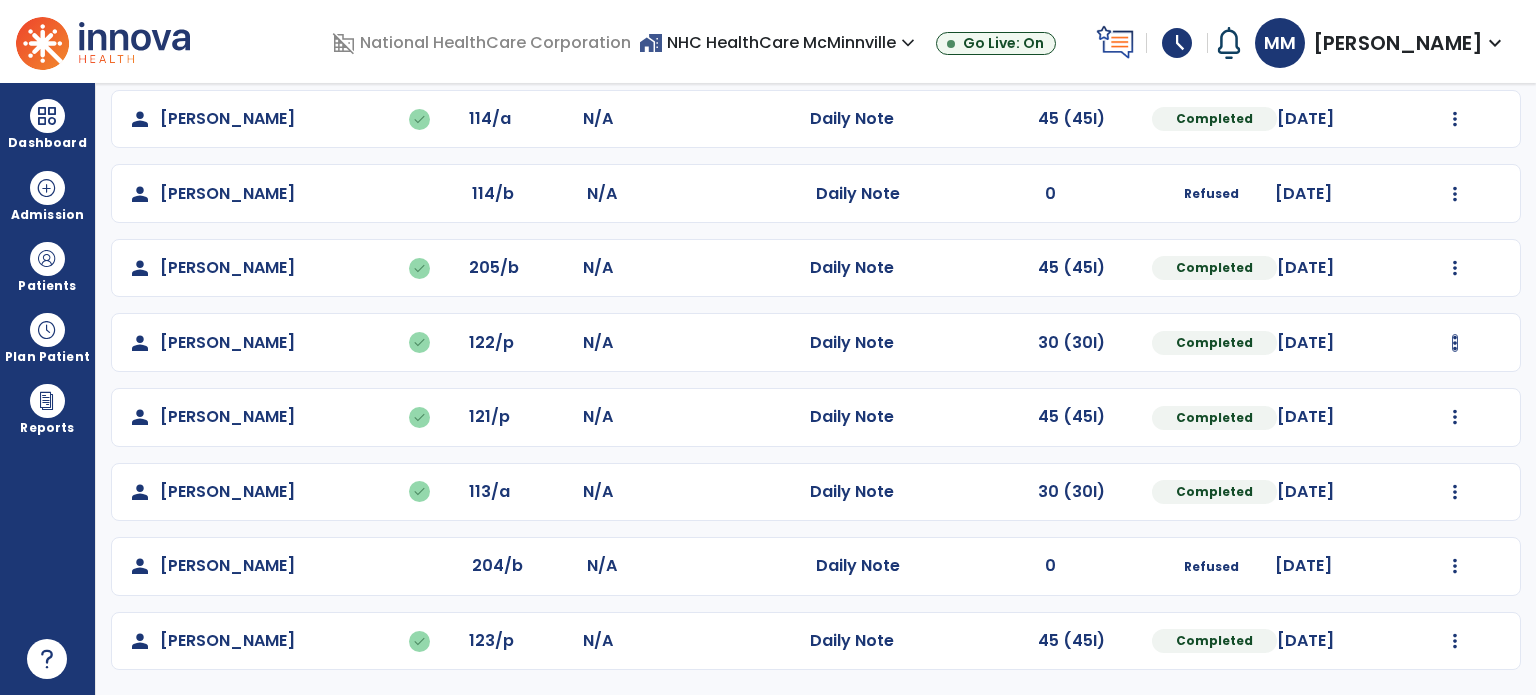 click on "Undo Visit Status   Reset Note   Open Document   G + C Mins" 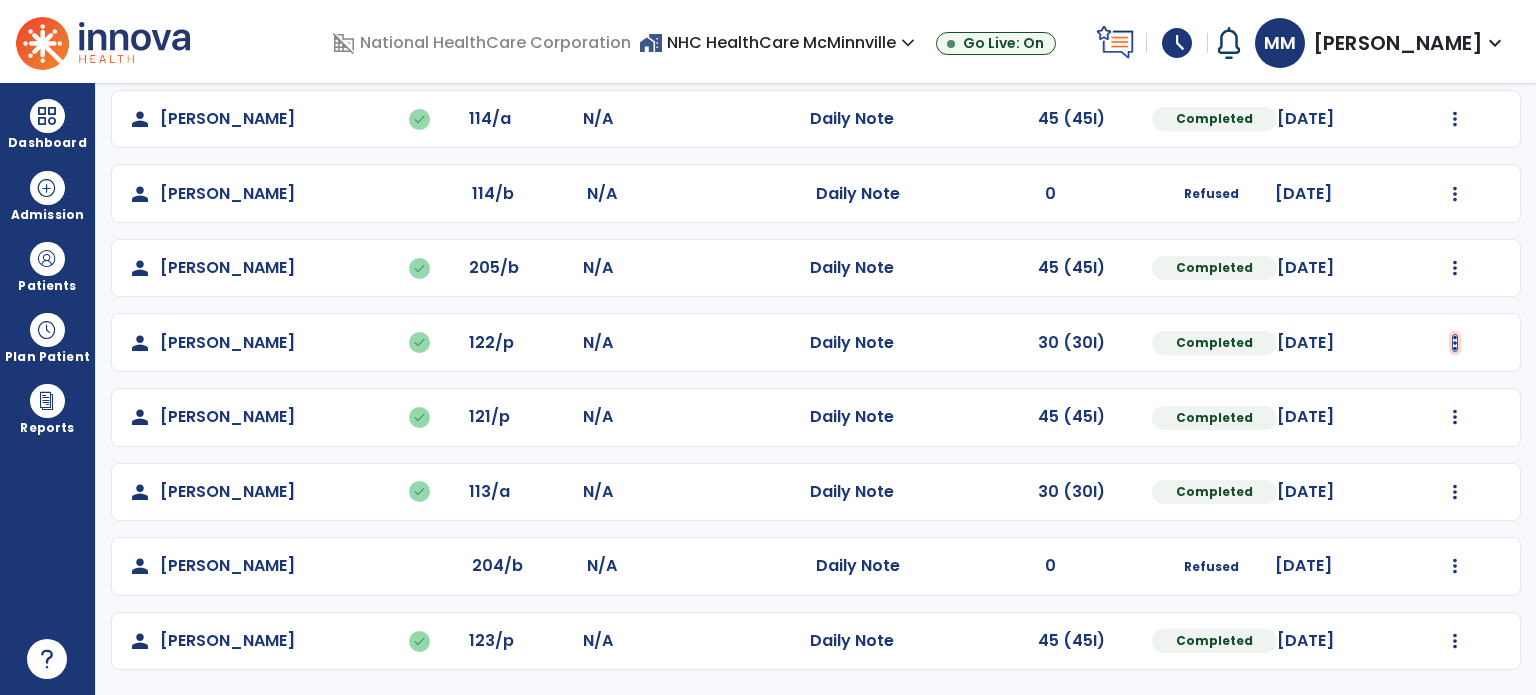 click at bounding box center [1455, 119] 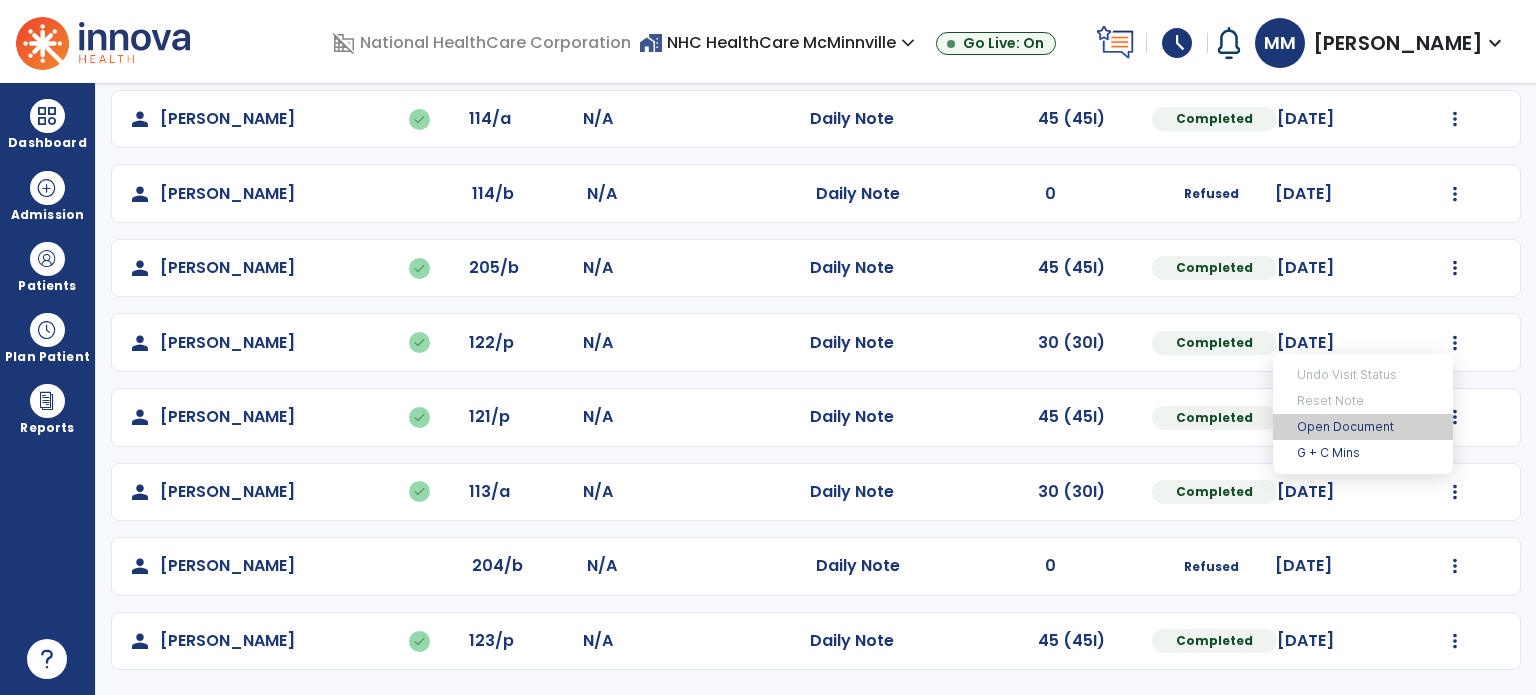 drag, startPoint x: 1413, startPoint y: 423, endPoint x: 1394, endPoint y: 427, distance: 19.416489 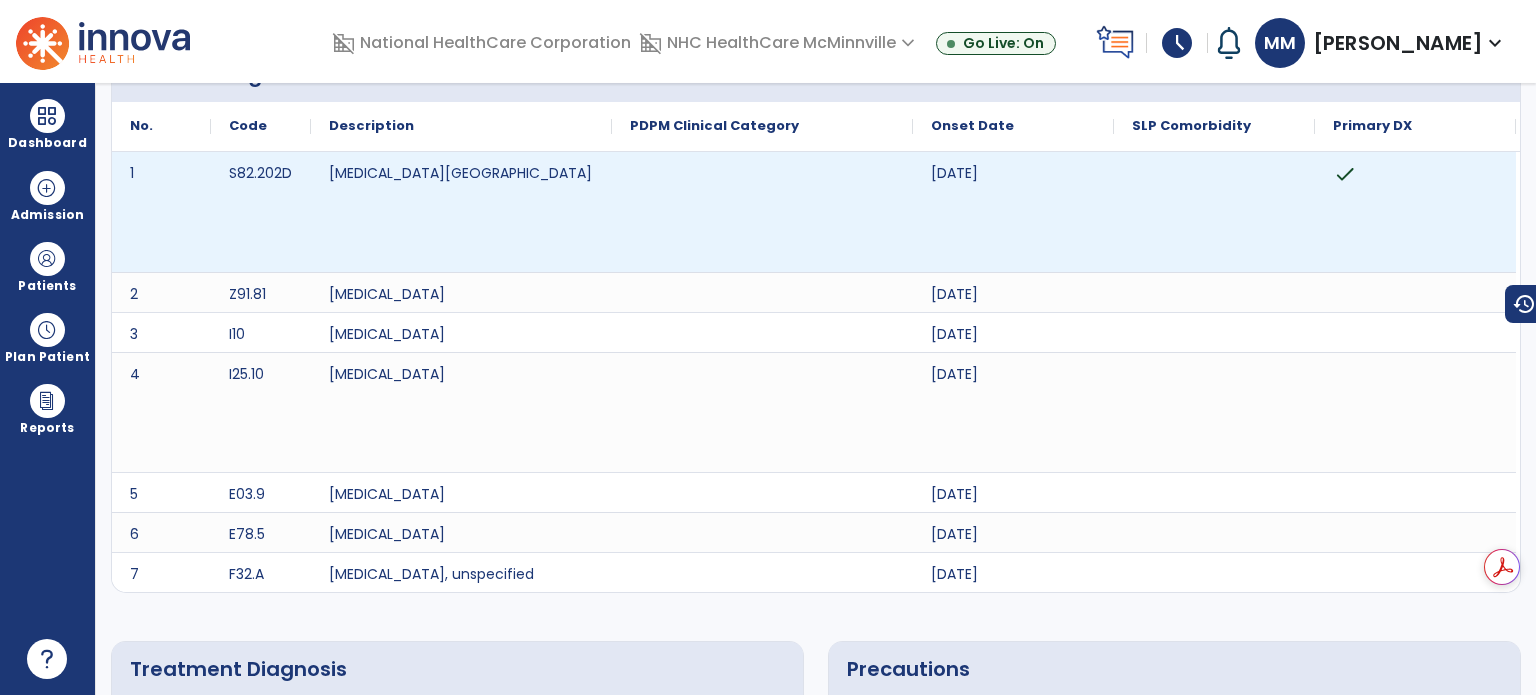 click at bounding box center (762, 212) 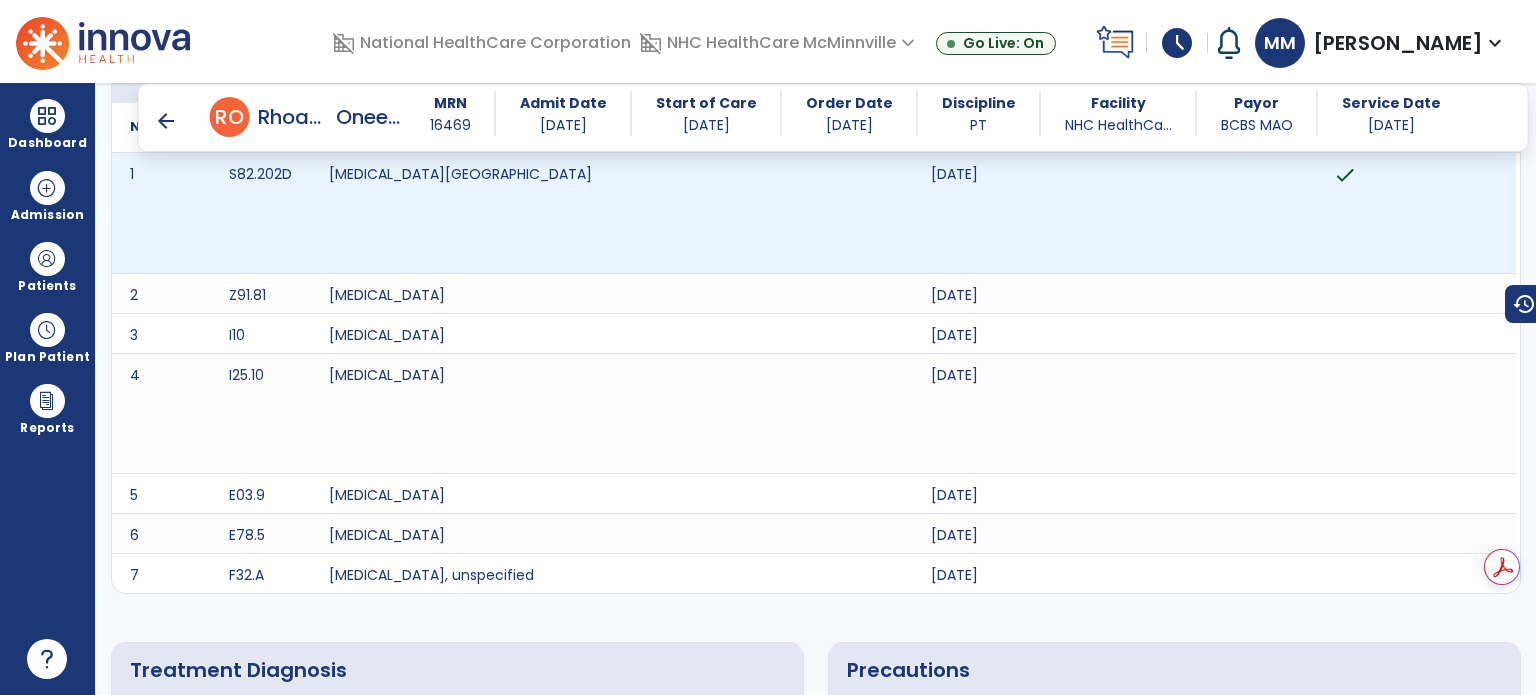 scroll, scrollTop: 40, scrollLeft: 0, axis: vertical 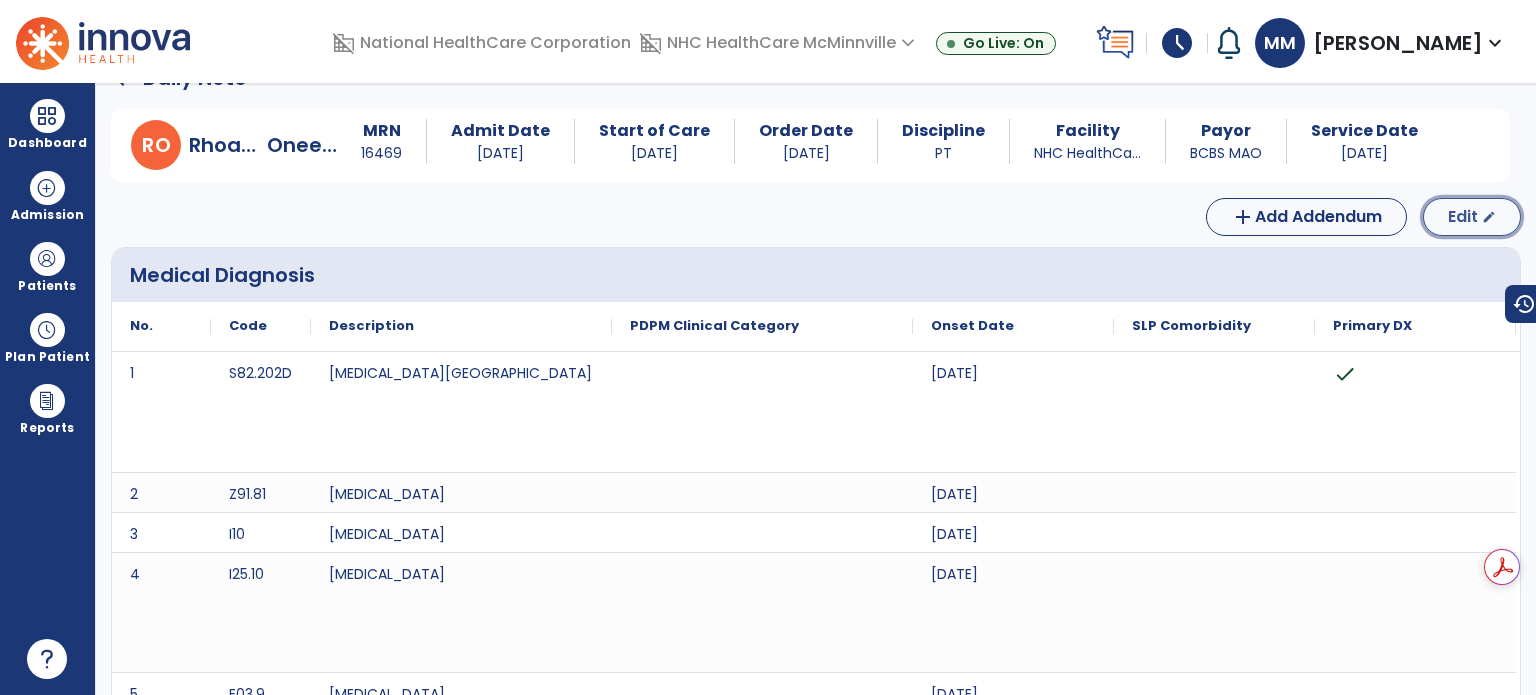 click on "Edit  edit" 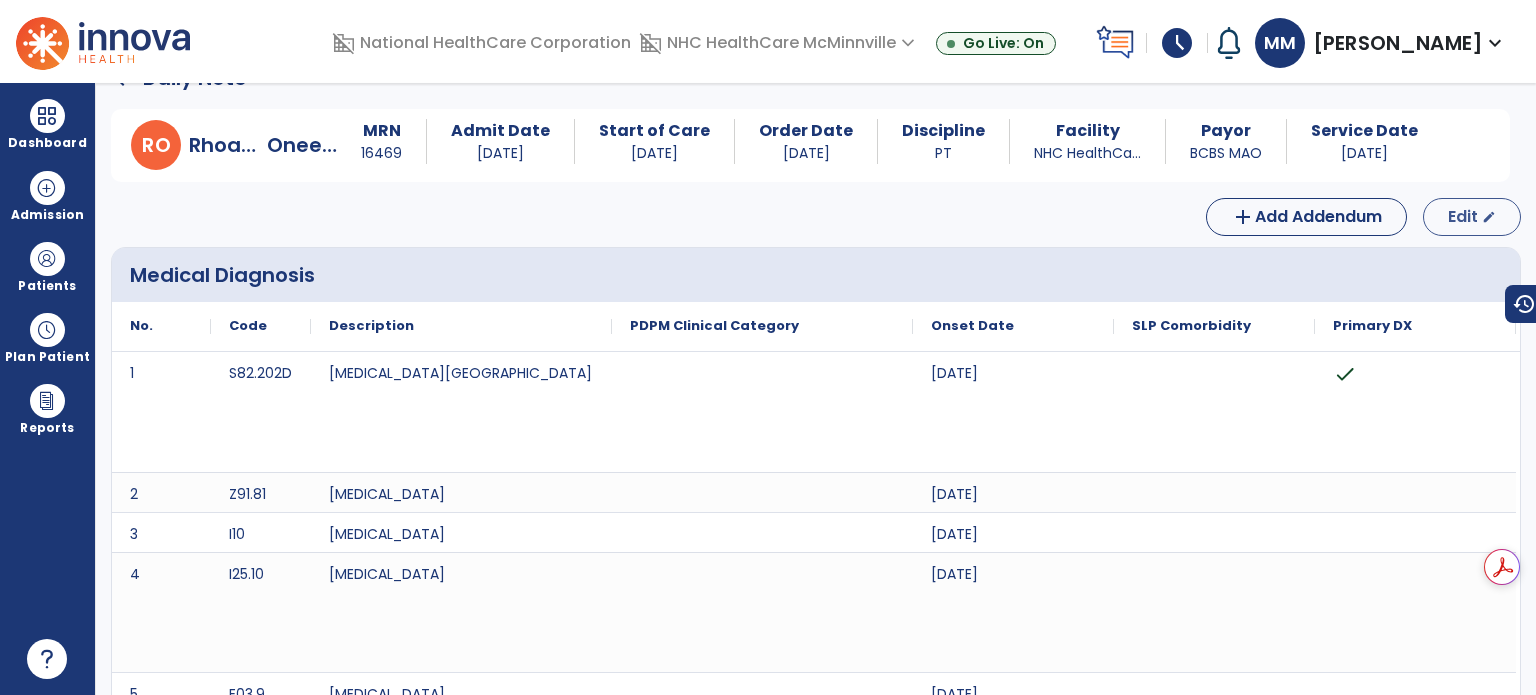 select on "*" 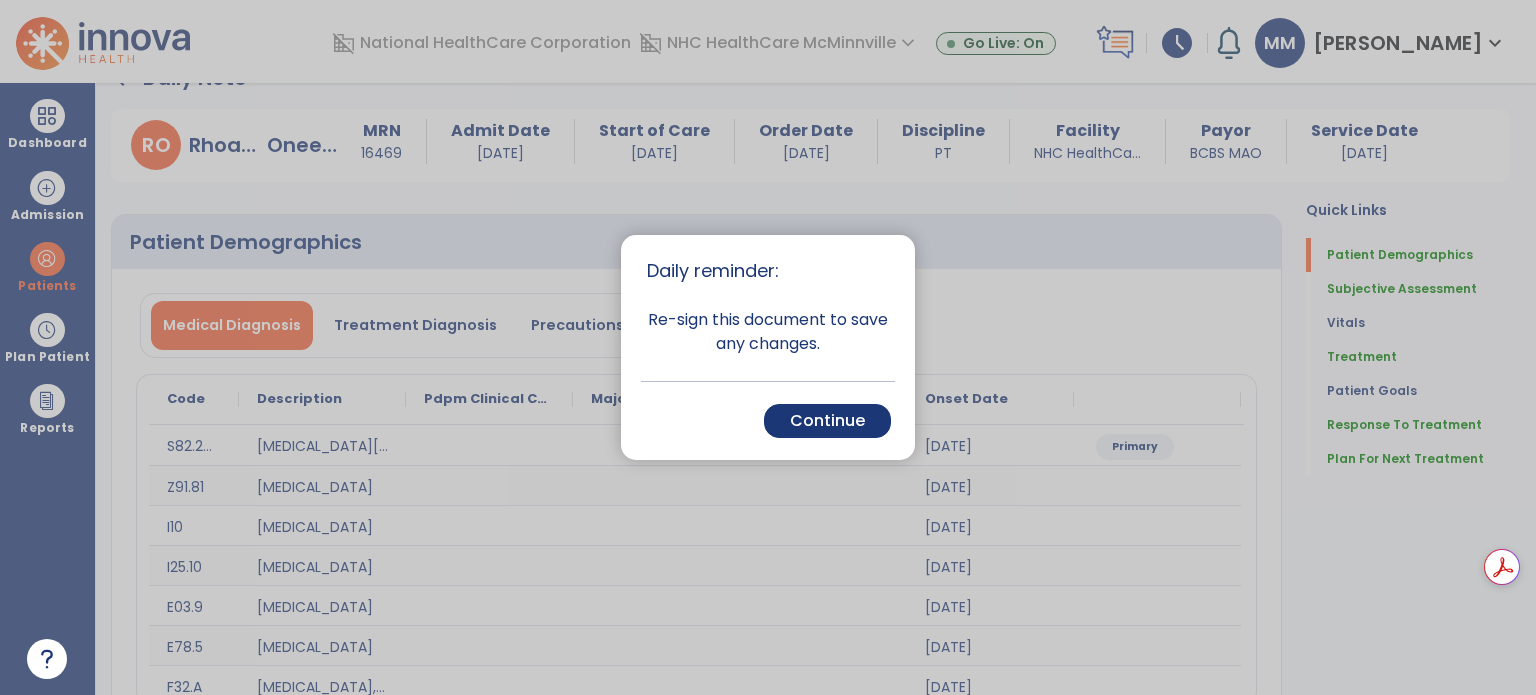 drag, startPoint x: 848, startPoint y: 423, endPoint x: 913, endPoint y: 426, distance: 65.06919 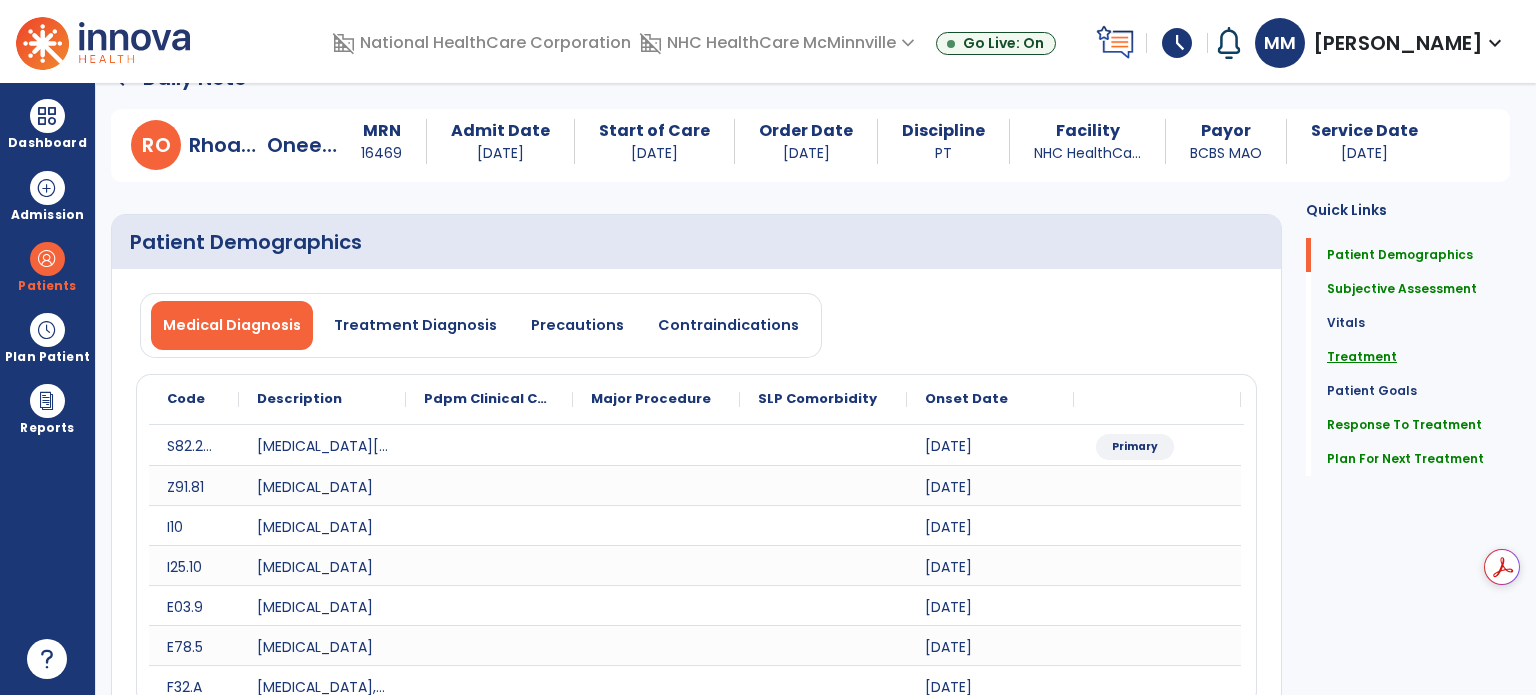 click on "Treatment" 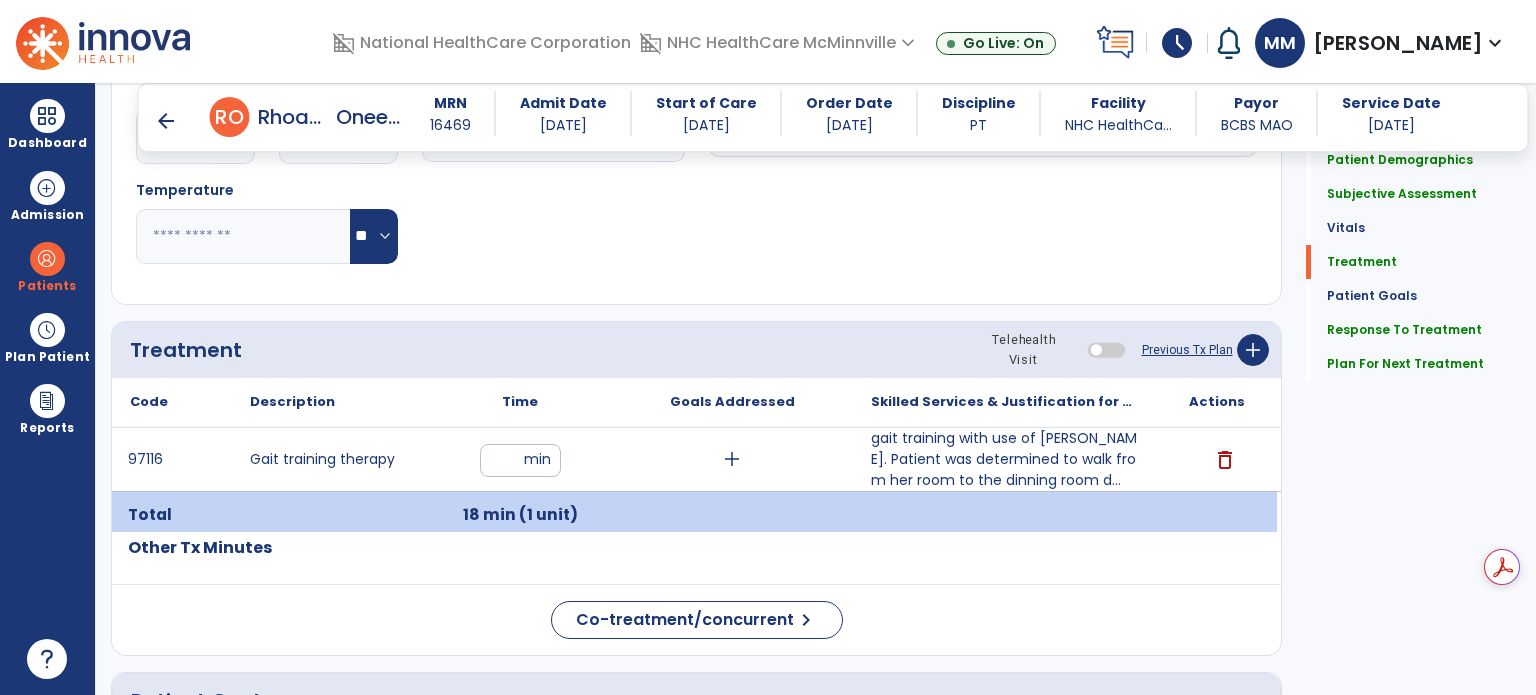 scroll, scrollTop: 1284, scrollLeft: 0, axis: vertical 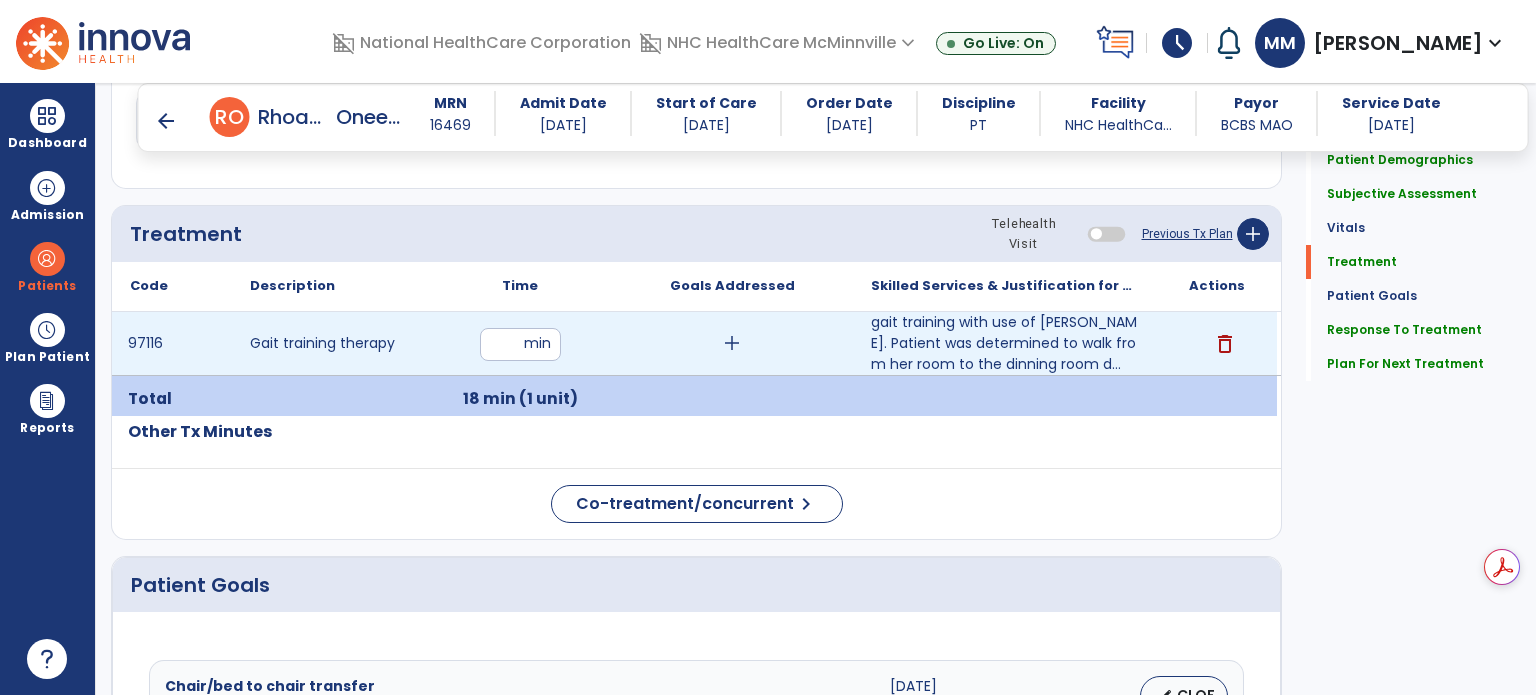 click on "**" at bounding box center (520, 344) 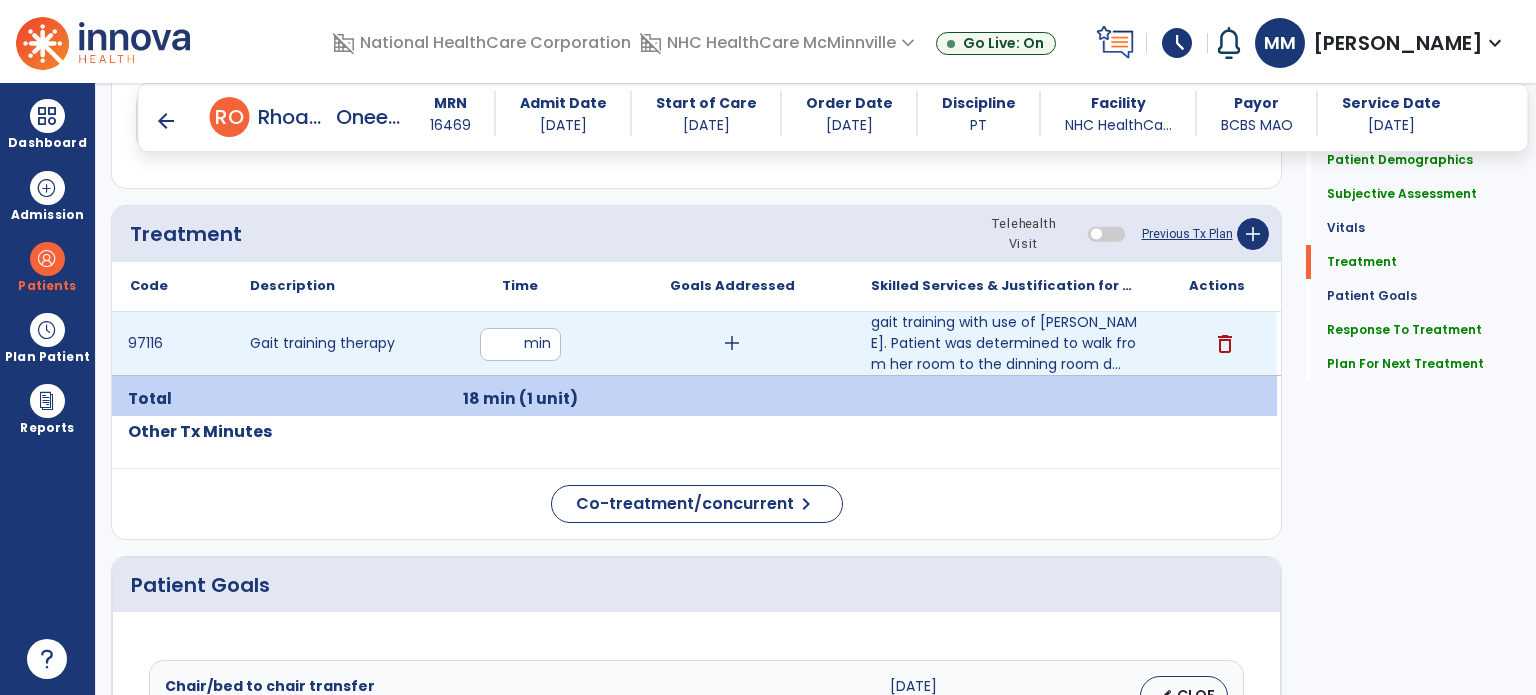 type on "**" 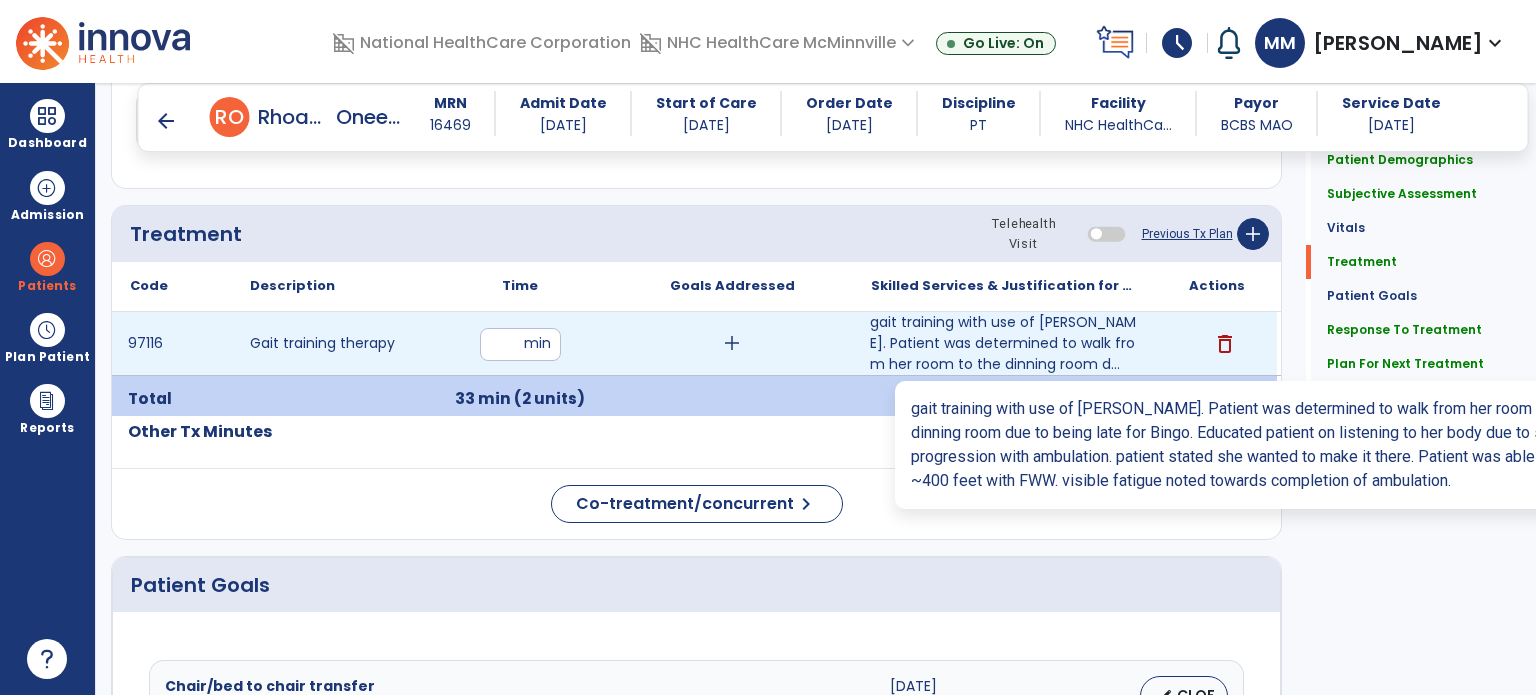 click on "gait training with use of [PERSON_NAME]. Patient was determined to walk from her room to the dinning room d..." at bounding box center [1004, 343] 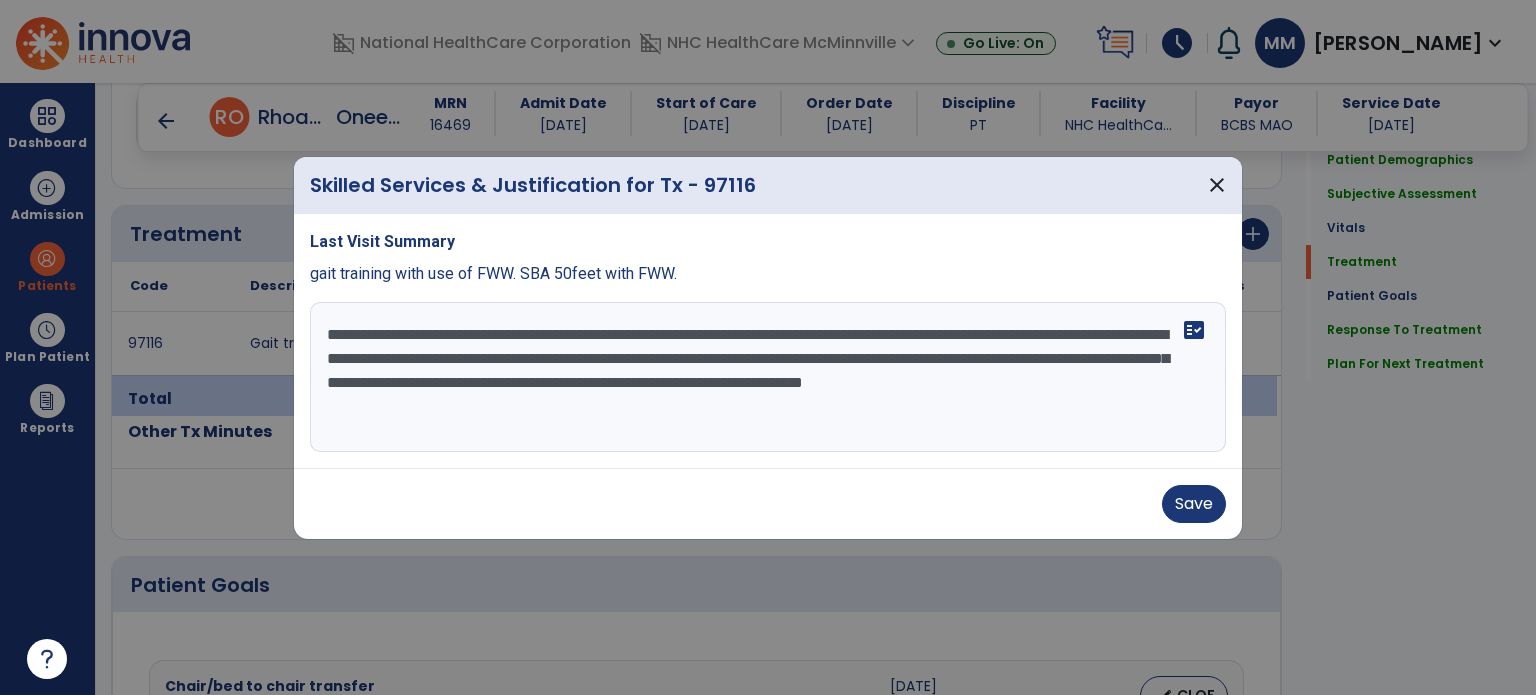 click on "**********" at bounding box center [768, 377] 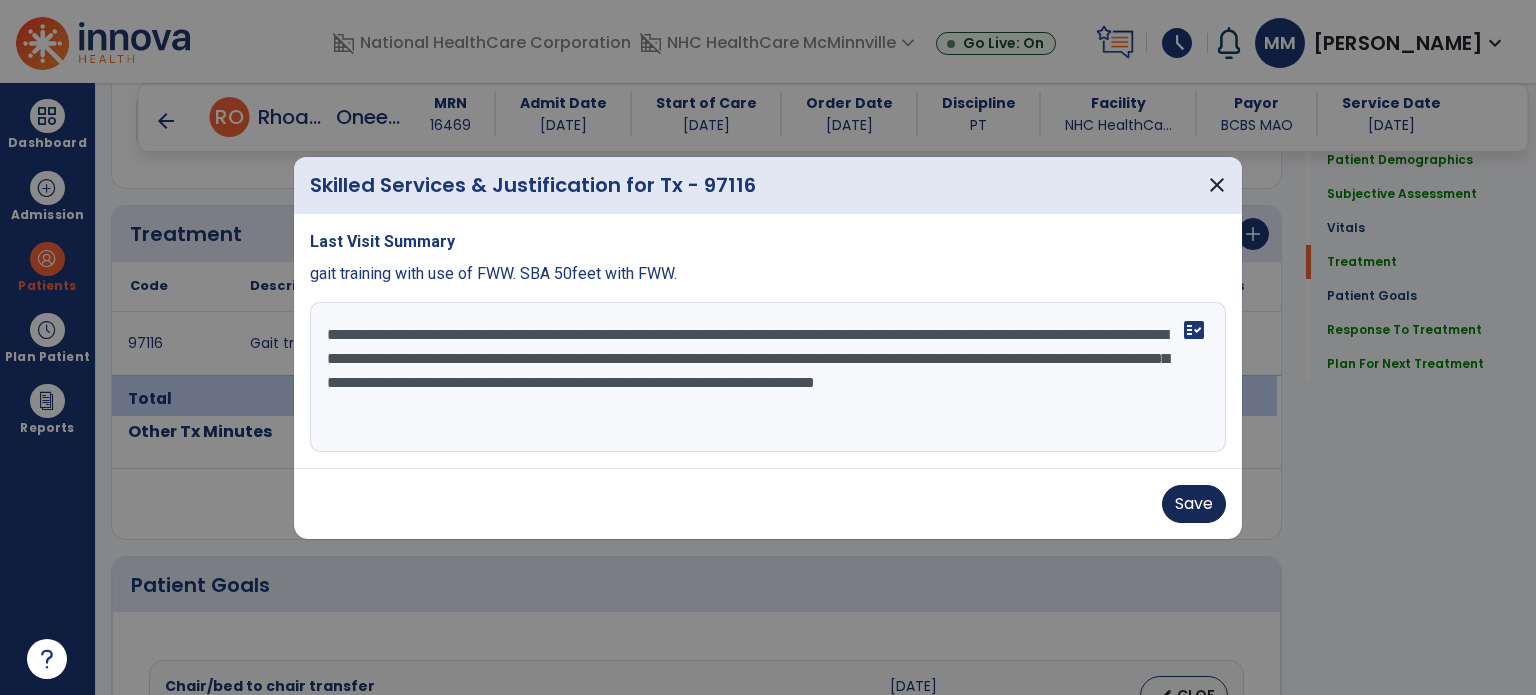 type on "**********" 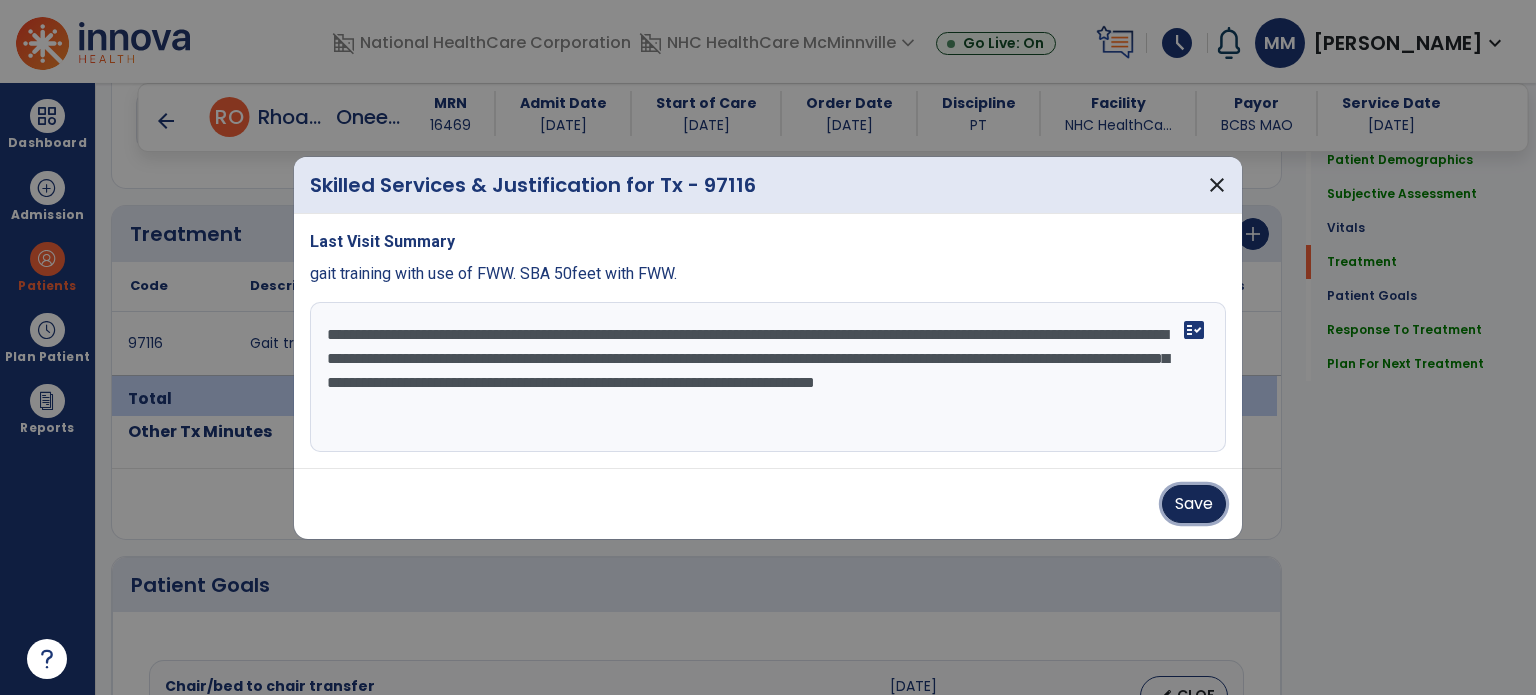 click on "Save" at bounding box center (1194, 504) 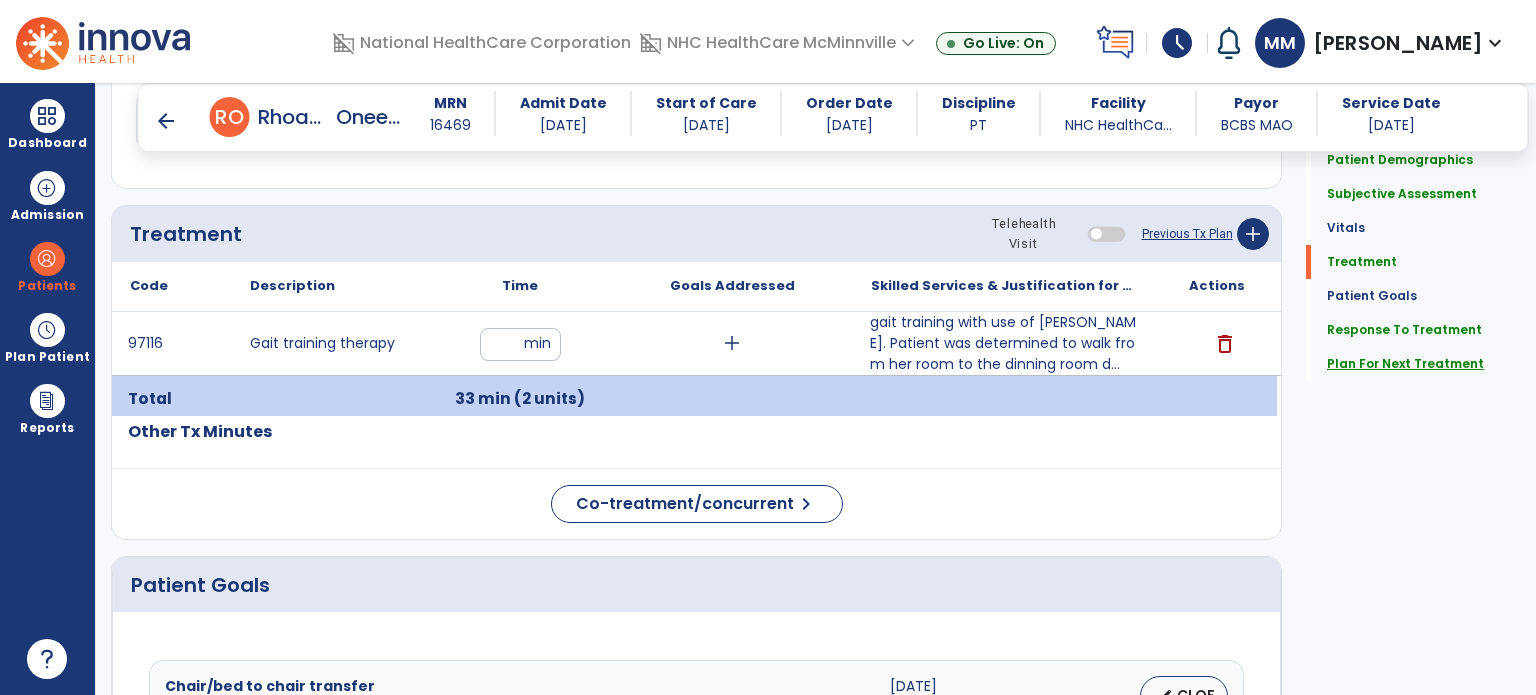 click on "Plan For Next Treatment" 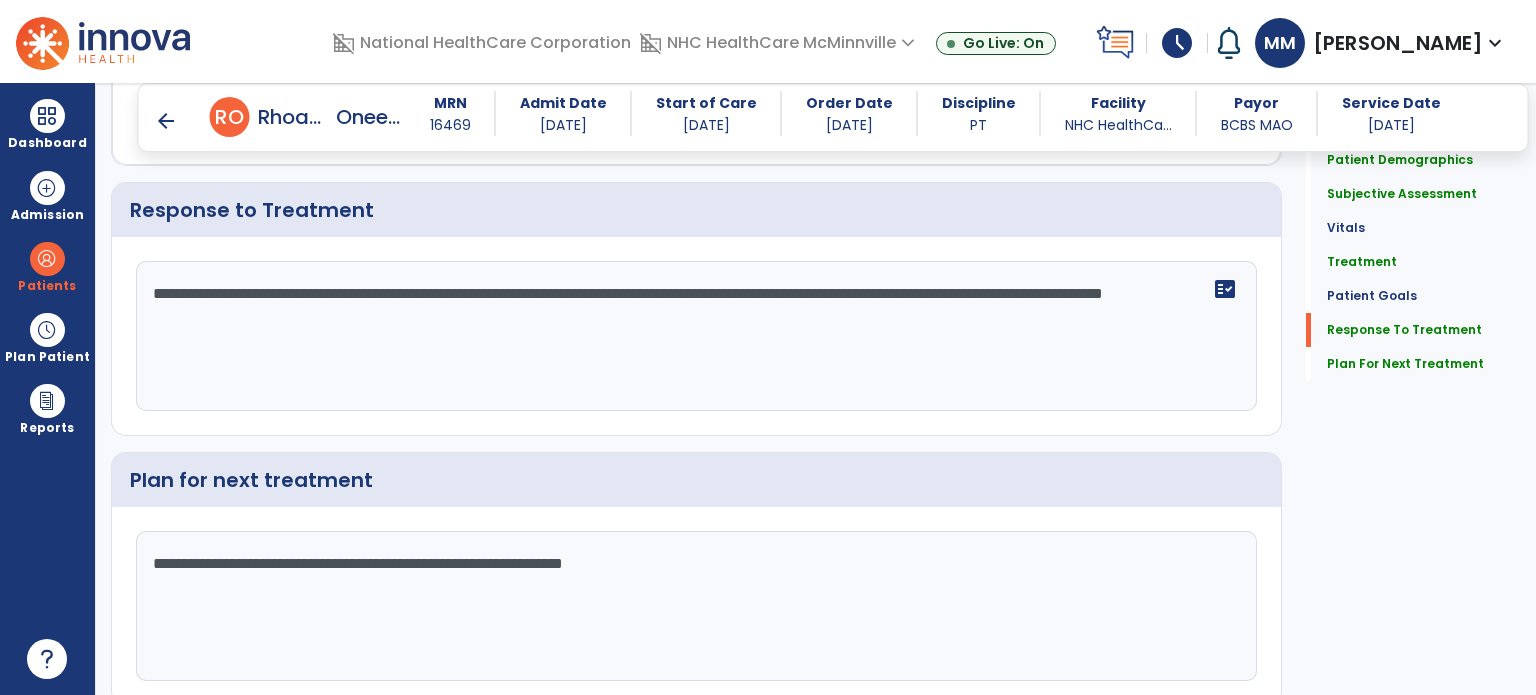 scroll, scrollTop: 2668, scrollLeft: 0, axis: vertical 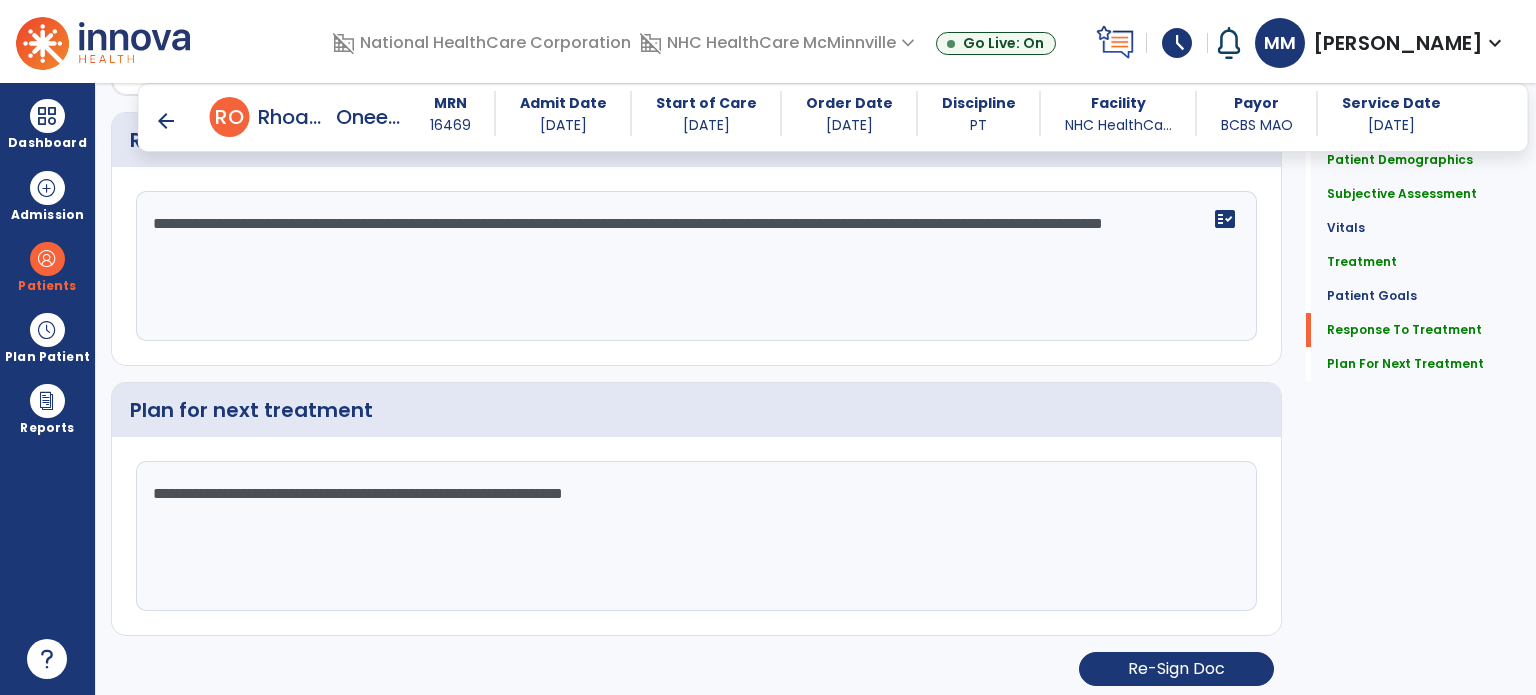 click on "**********" 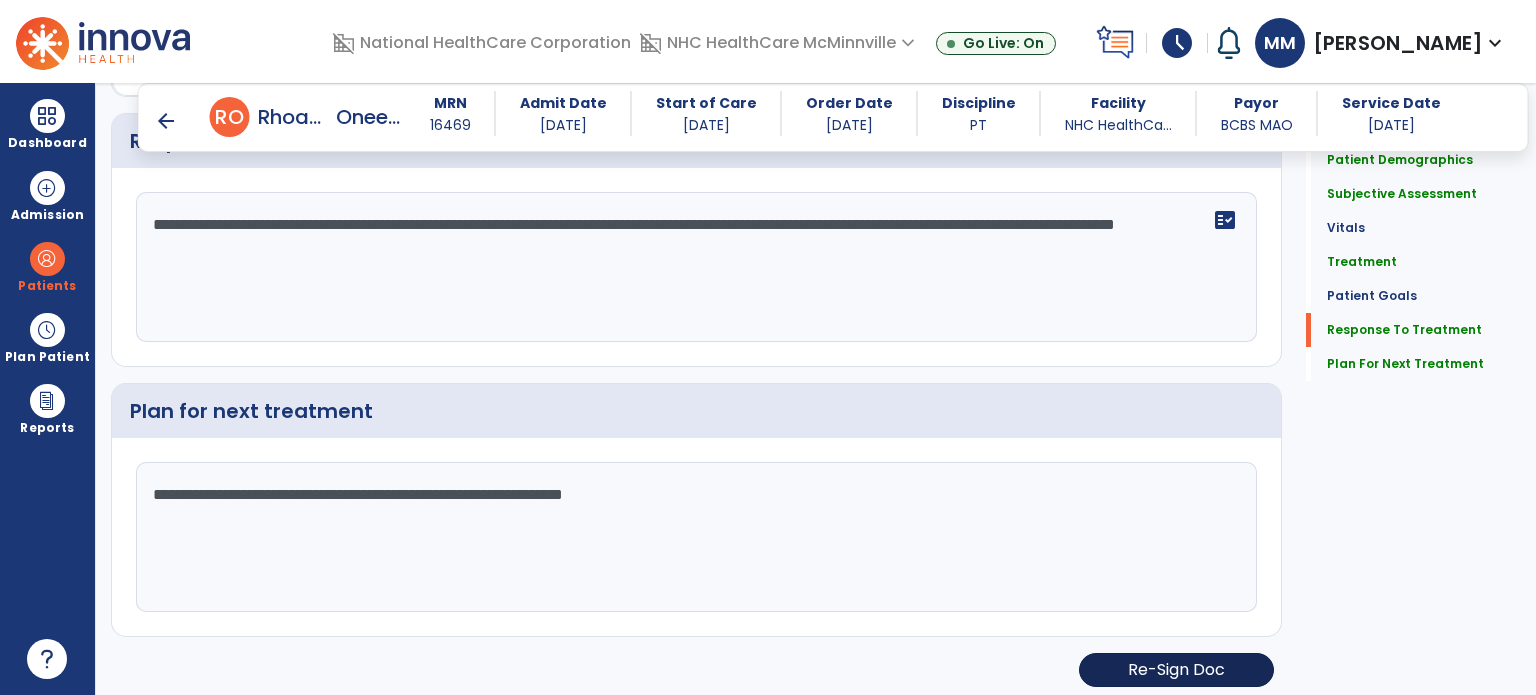 type on "**********" 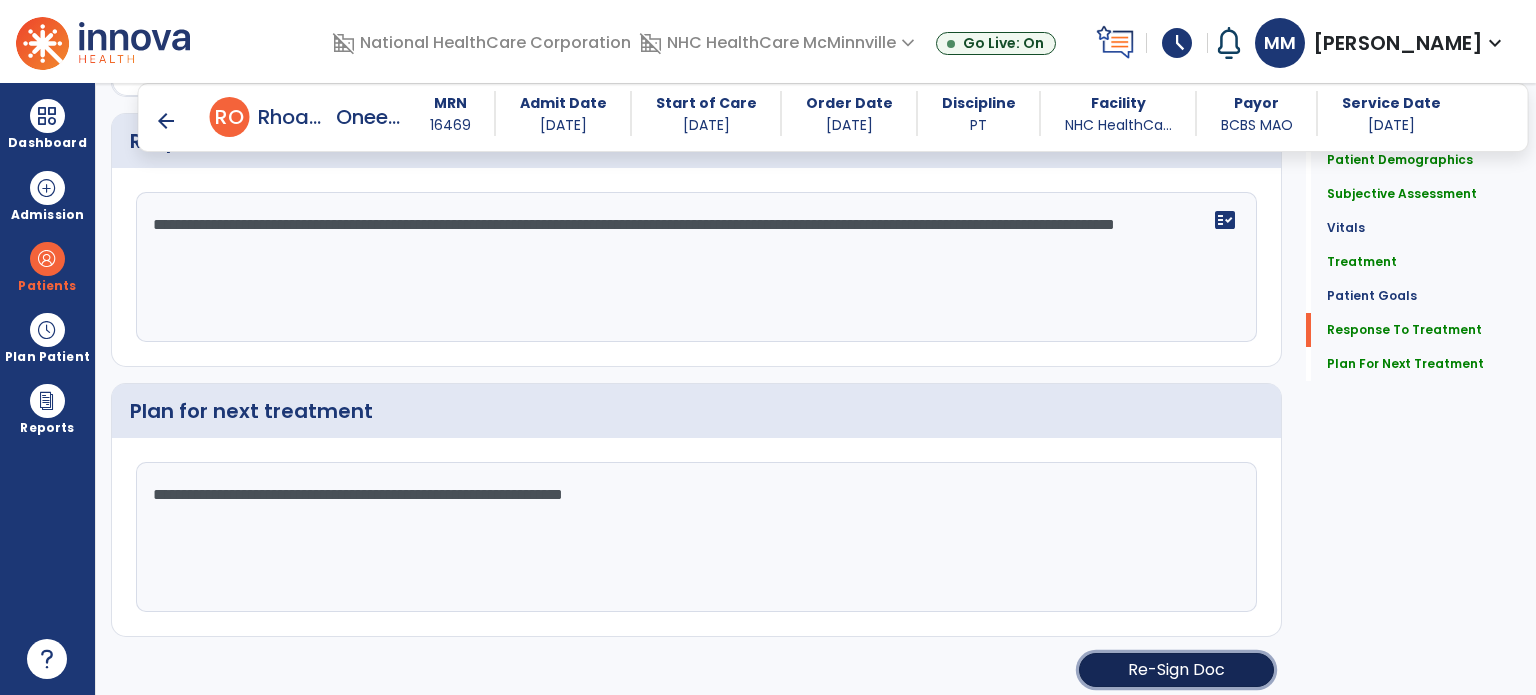 click on "Re-Sign Doc" 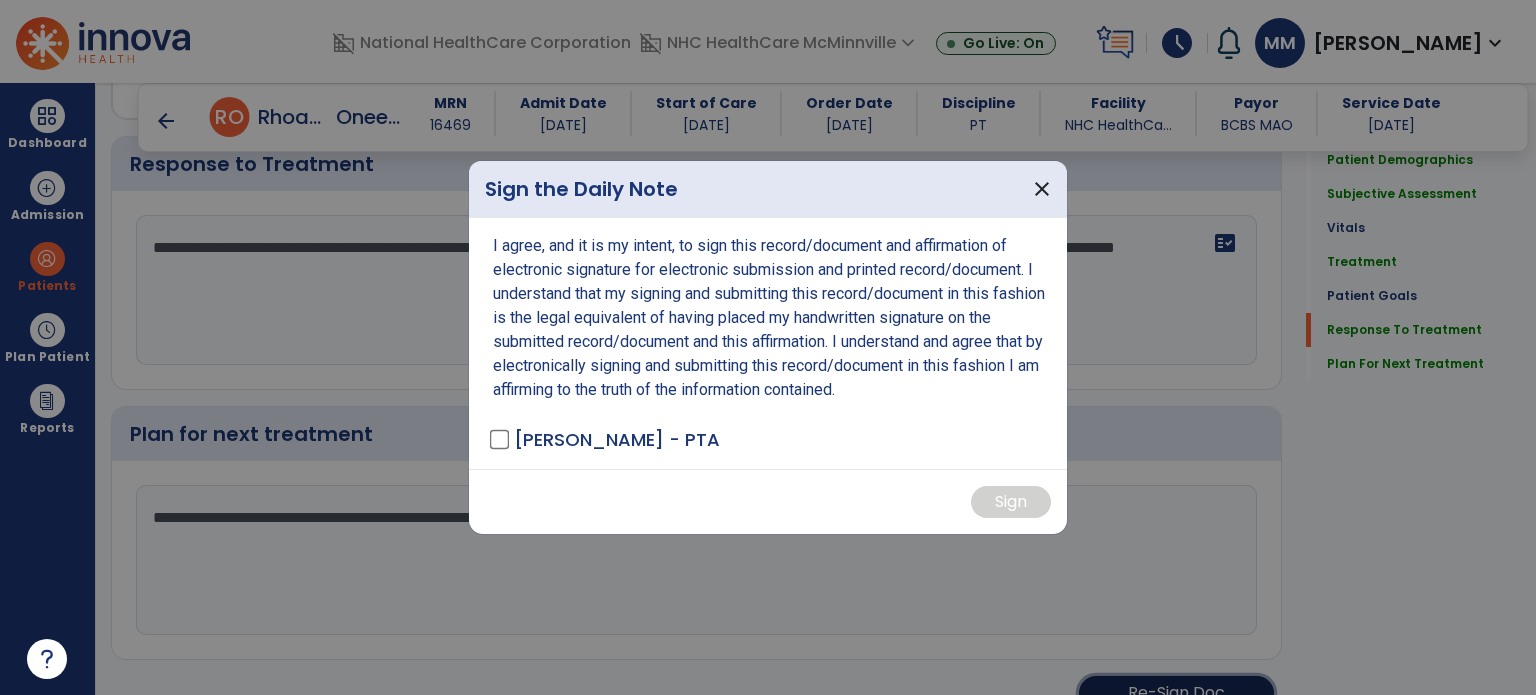 scroll, scrollTop: 2668, scrollLeft: 0, axis: vertical 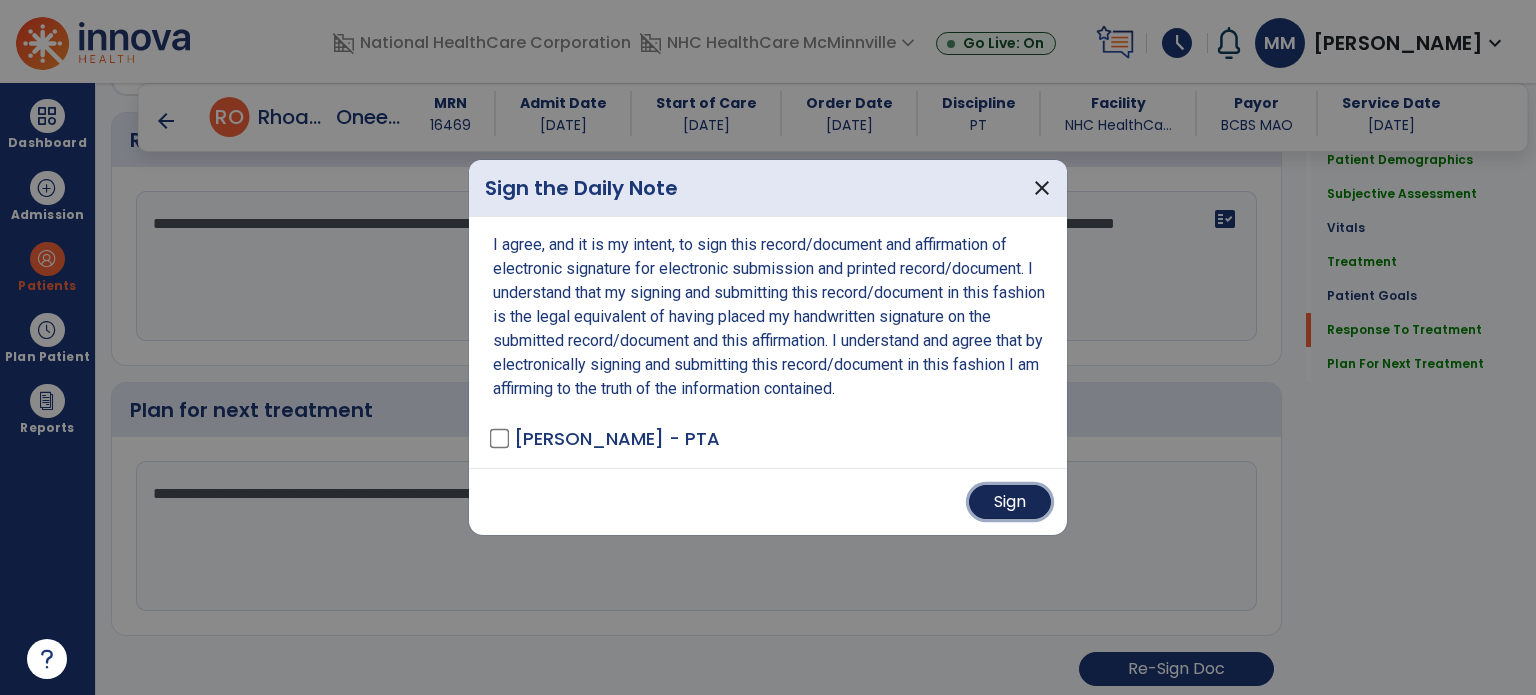 click on "Sign" at bounding box center (1010, 502) 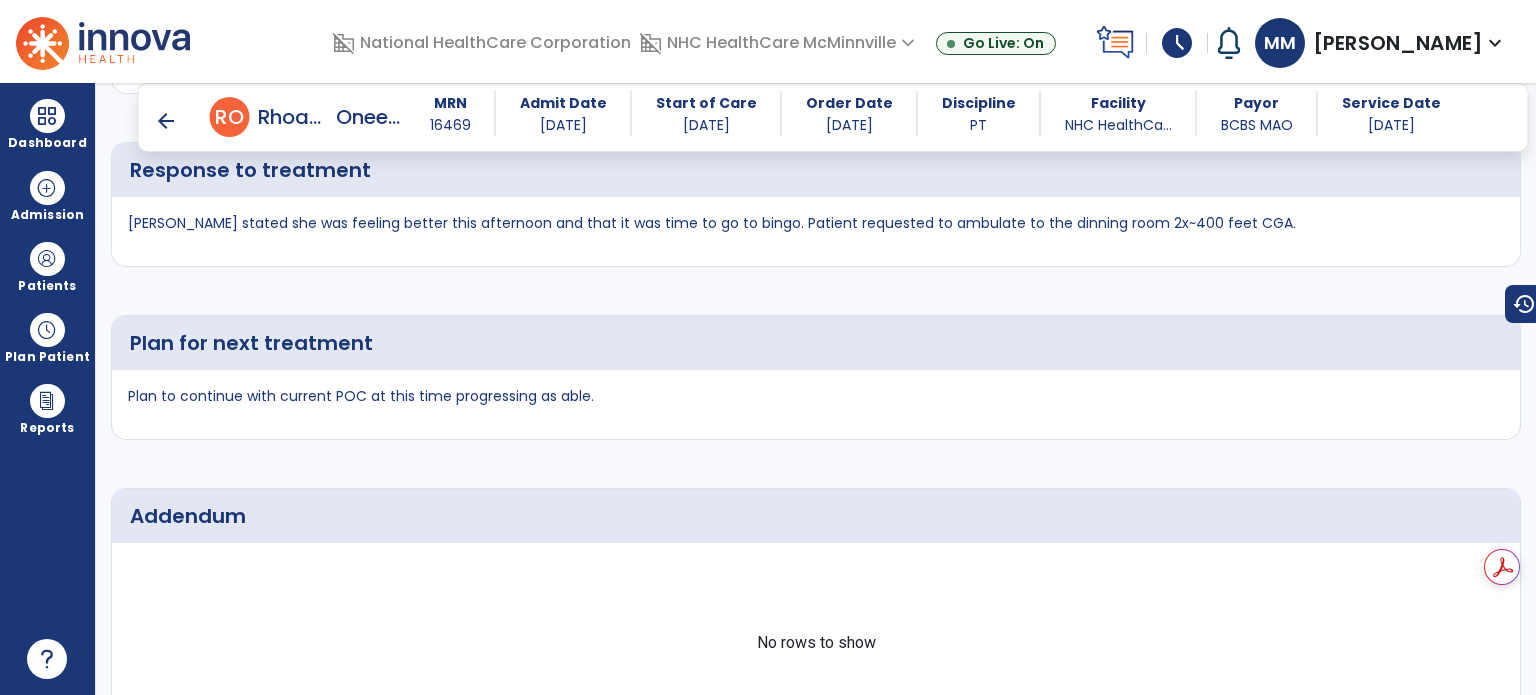 scroll, scrollTop: 3800, scrollLeft: 0, axis: vertical 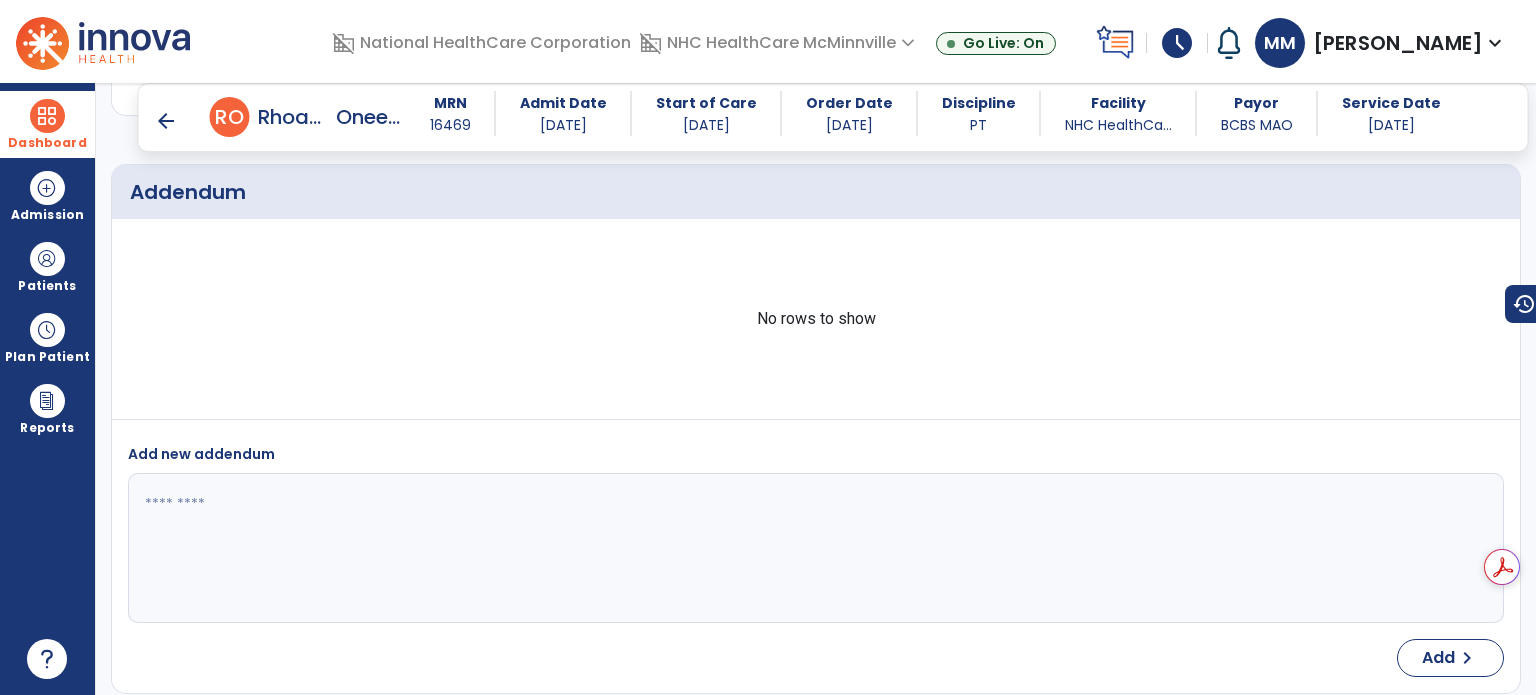 click on "Dashboard" at bounding box center [47, 124] 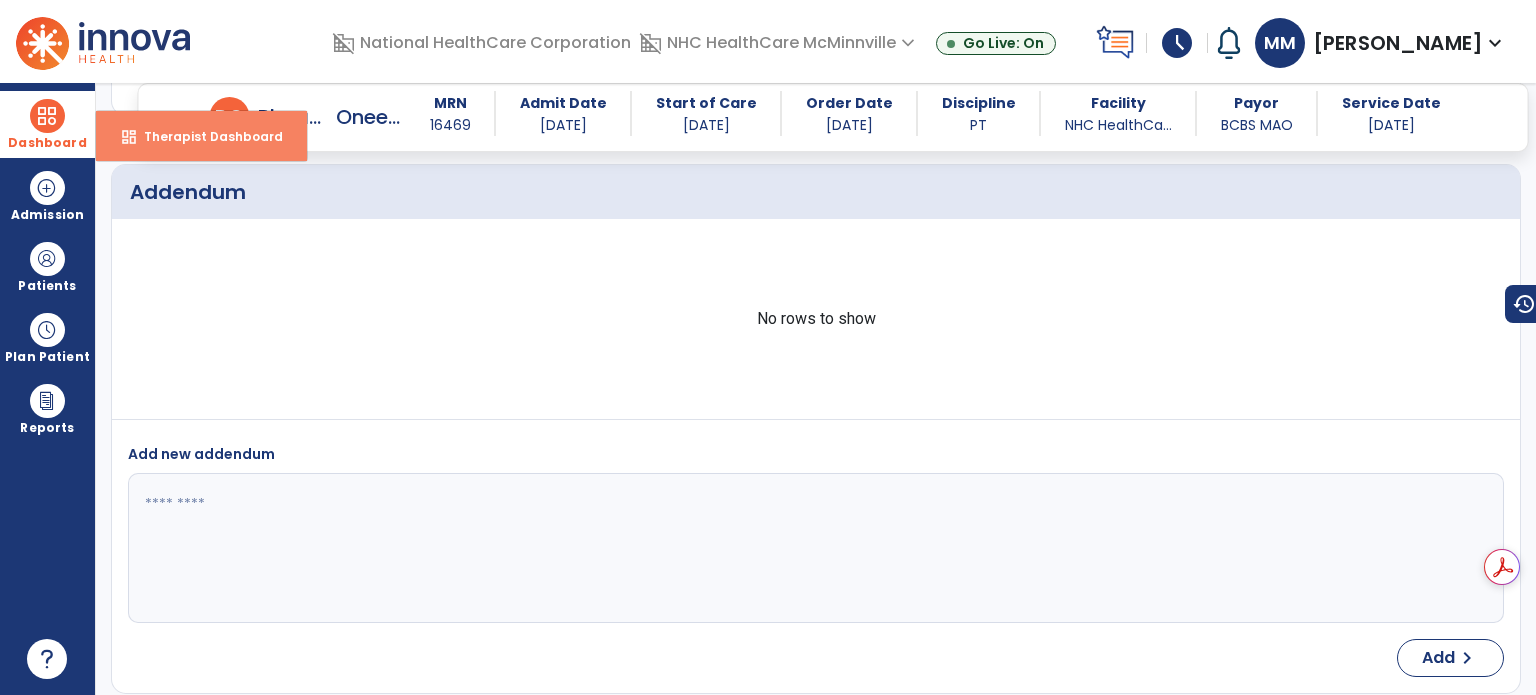 click on "Therapist Dashboard" at bounding box center [205, 136] 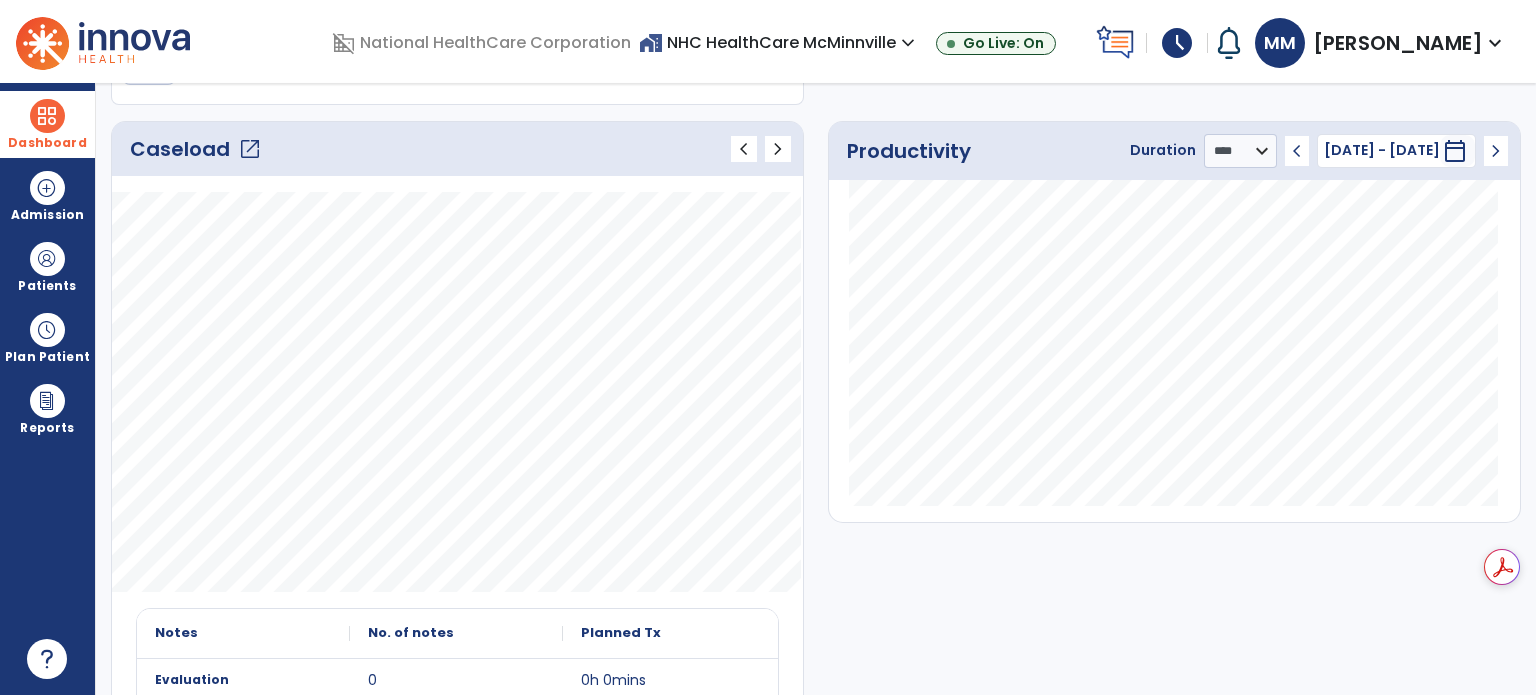 scroll, scrollTop: 349, scrollLeft: 0, axis: vertical 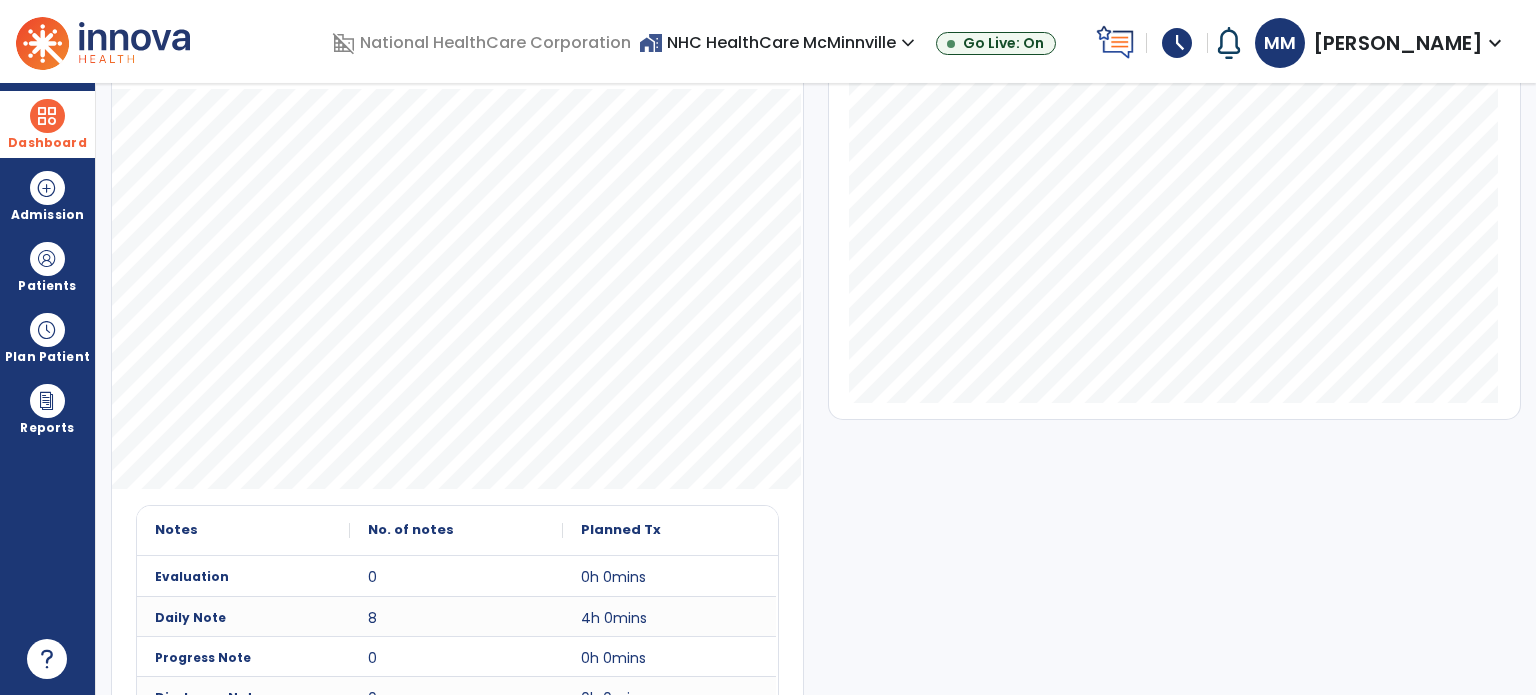 click on "Productivity Duration  ******** **** *** chevron_left [DATE] - [DATE]  ********  calendar_today  chevron_right" 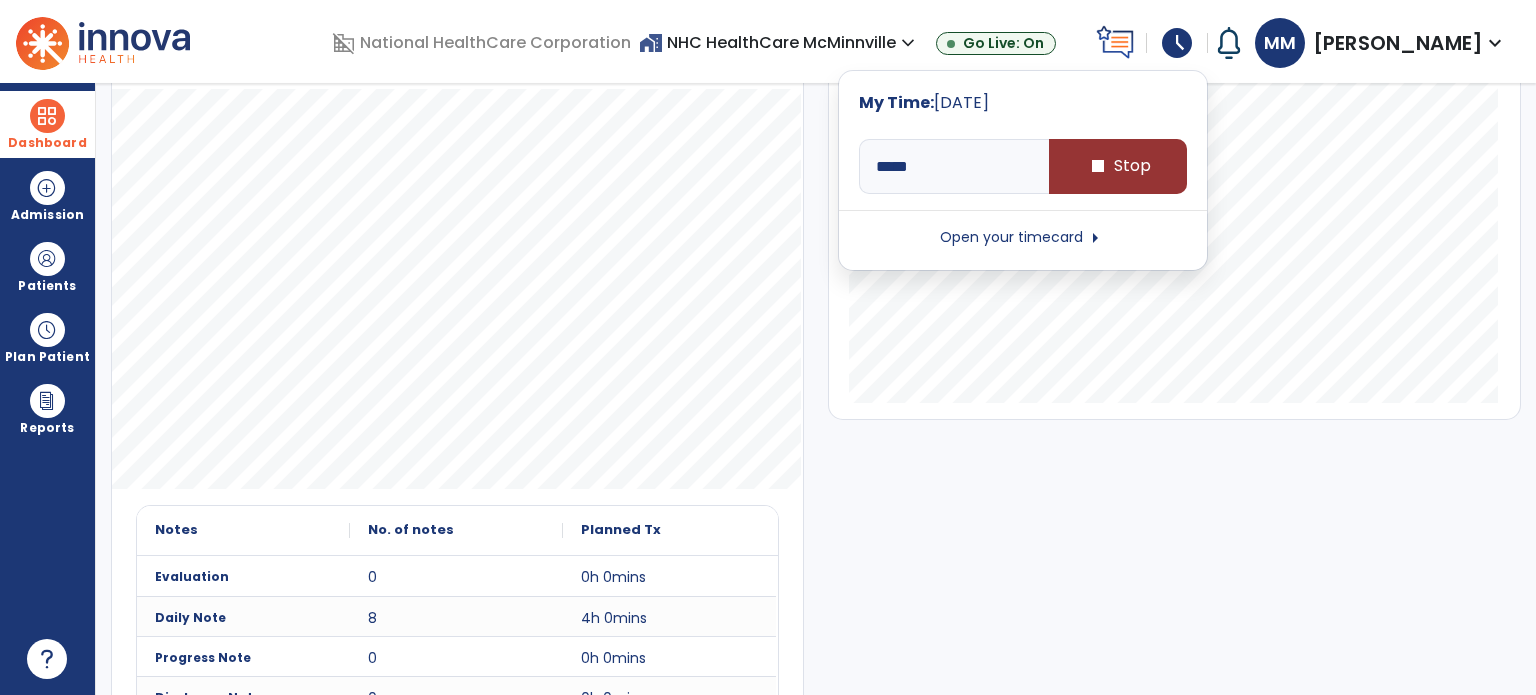 click on "stop  Stop" at bounding box center [1118, 166] 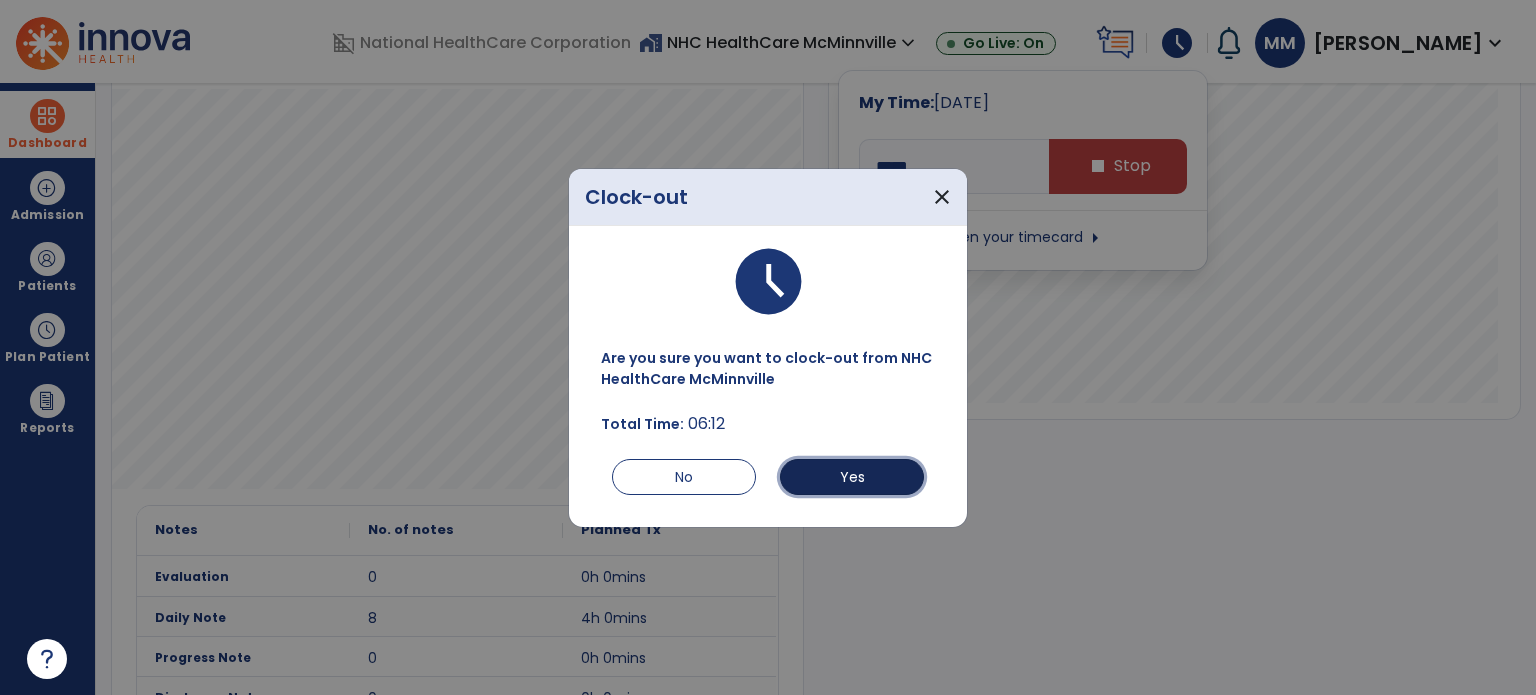 drag, startPoint x: 867, startPoint y: 471, endPoint x: 908, endPoint y: 407, distance: 76.00658 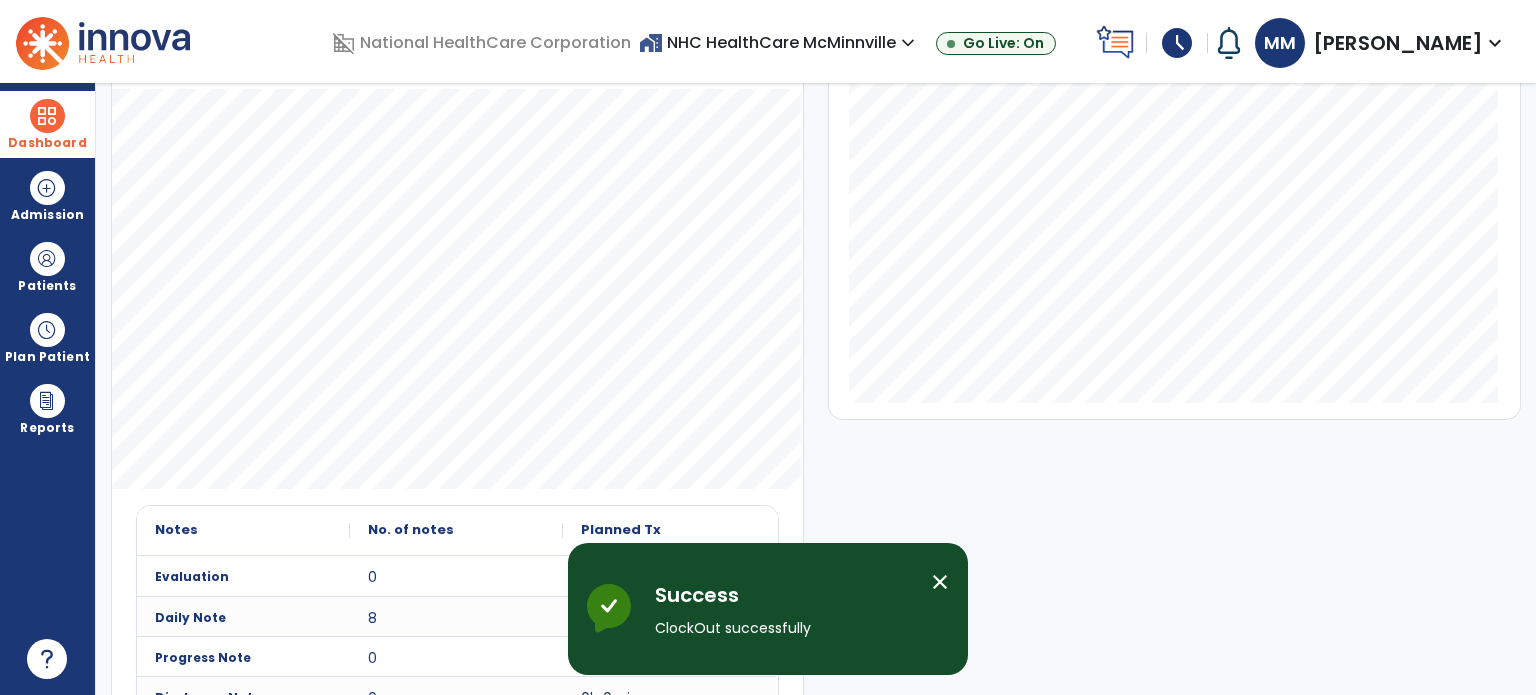 click on "schedule" at bounding box center [1177, 43] 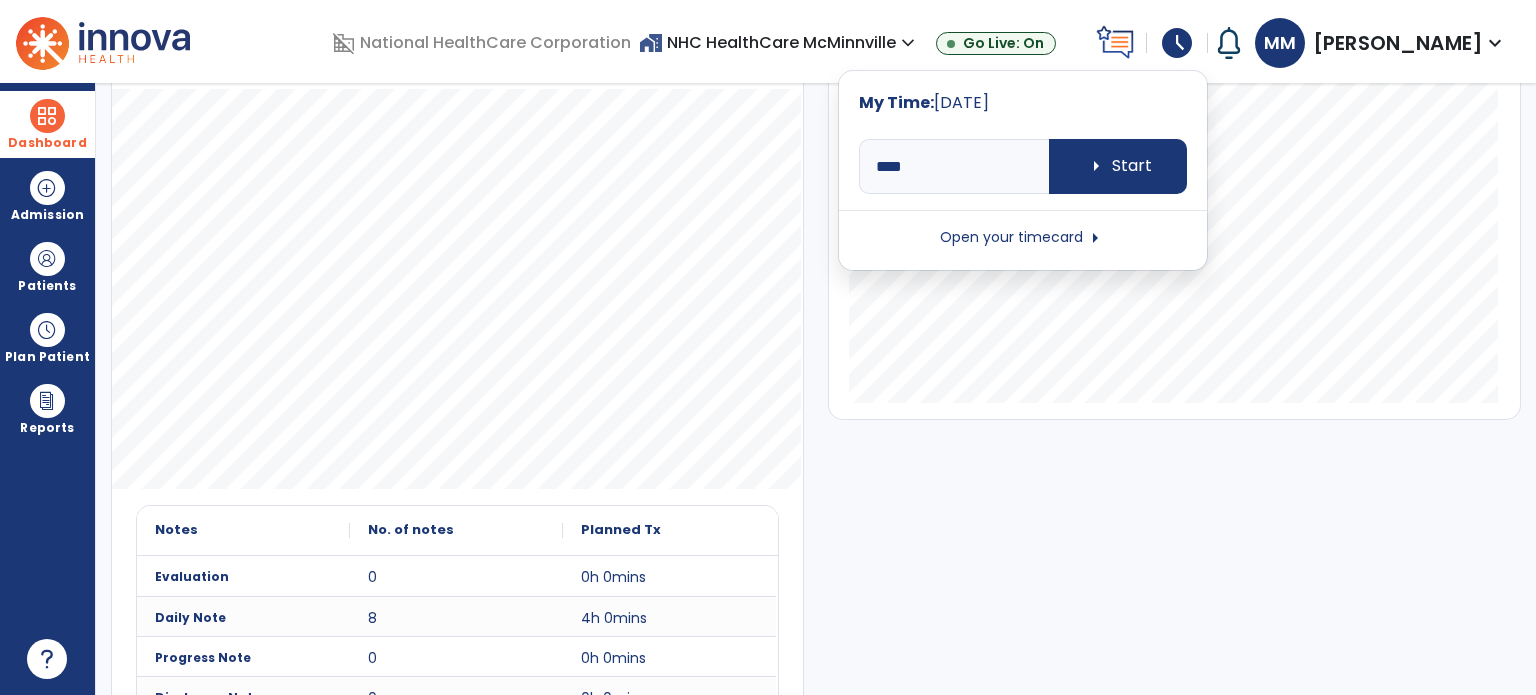 click on "Open your timecard  arrow_right" at bounding box center (1023, 238) 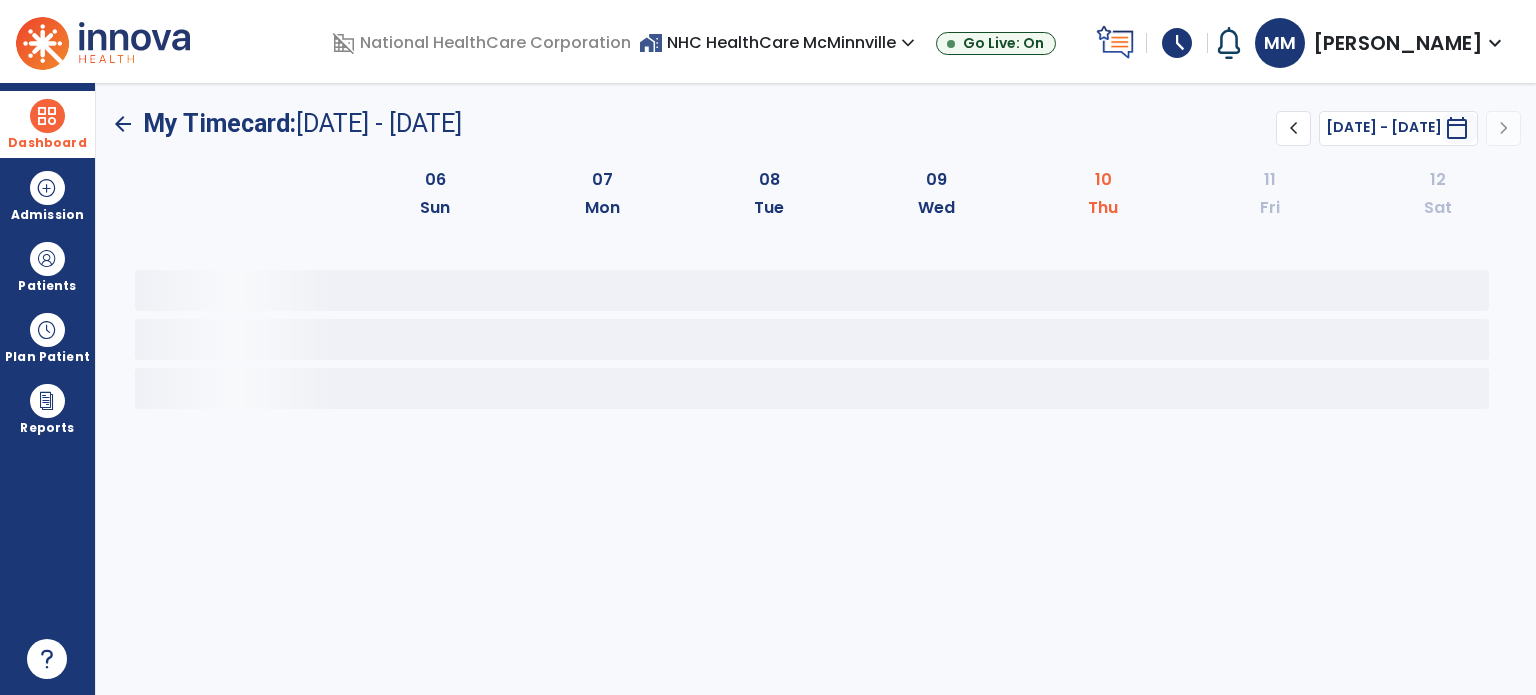 scroll, scrollTop: 0, scrollLeft: 0, axis: both 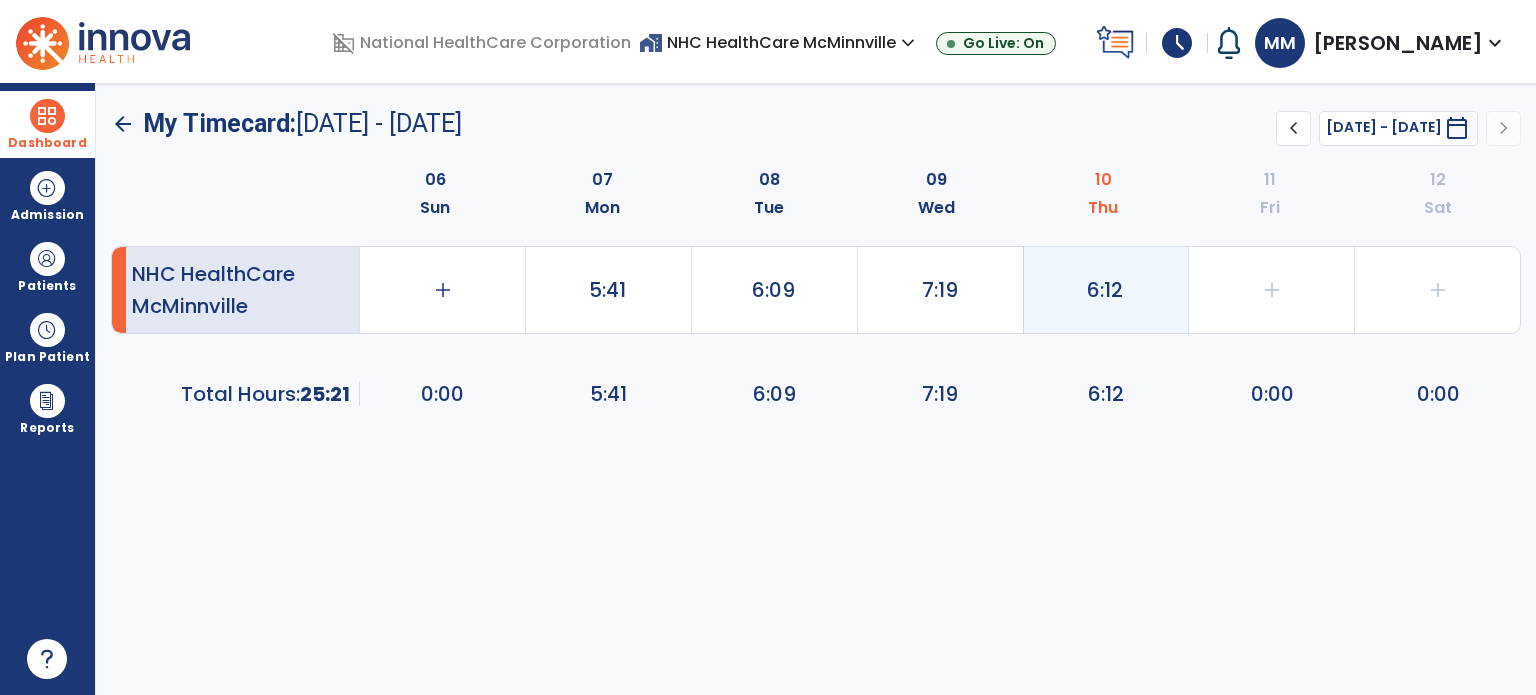 click on "6:12" 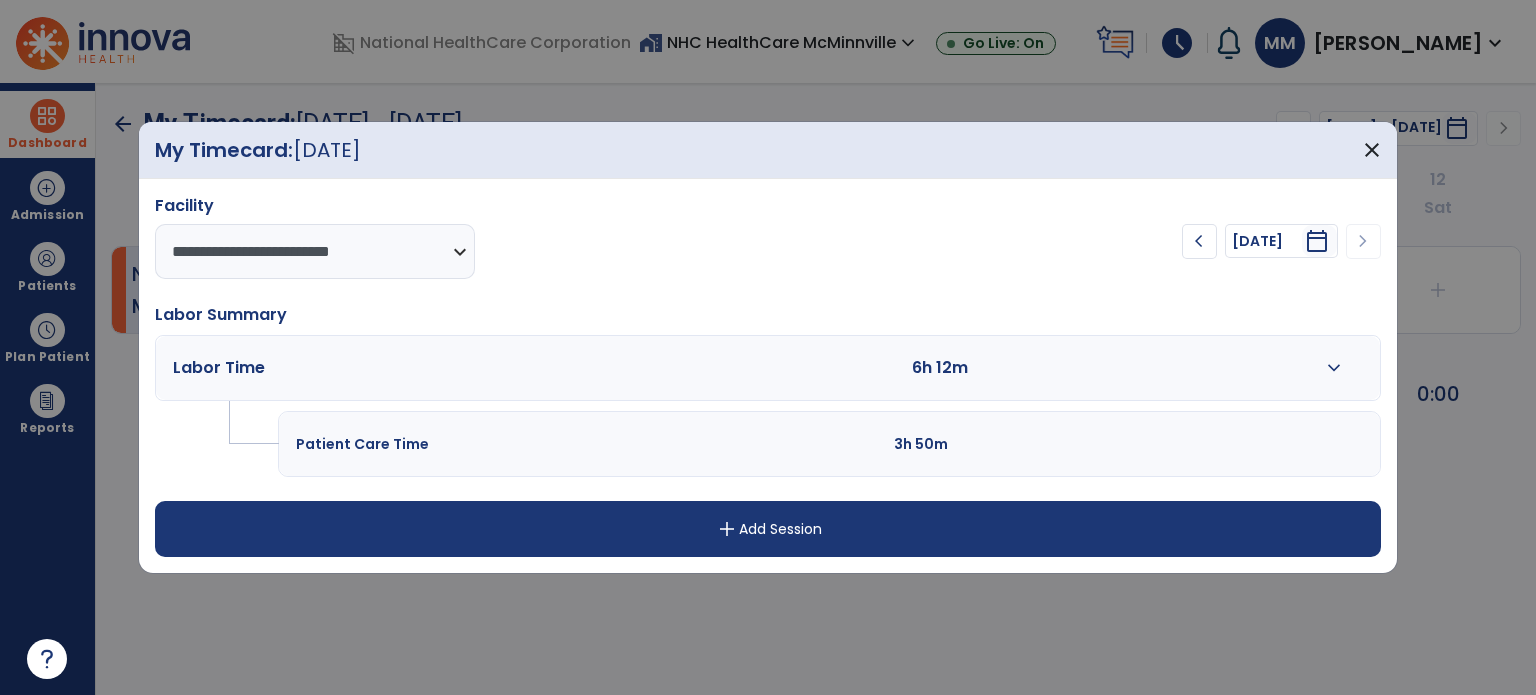 click on "expand_more" at bounding box center (1334, 368) 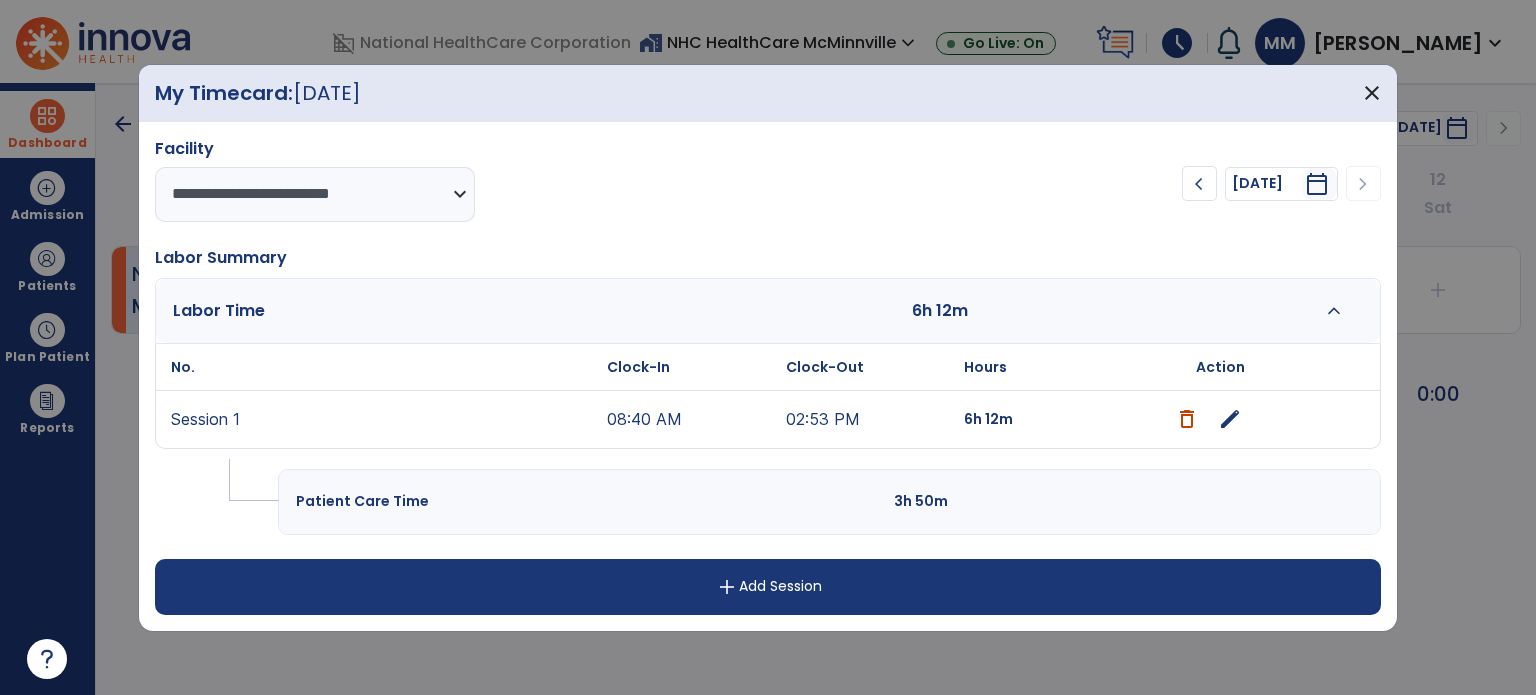 click on "edit" at bounding box center (1230, 419) 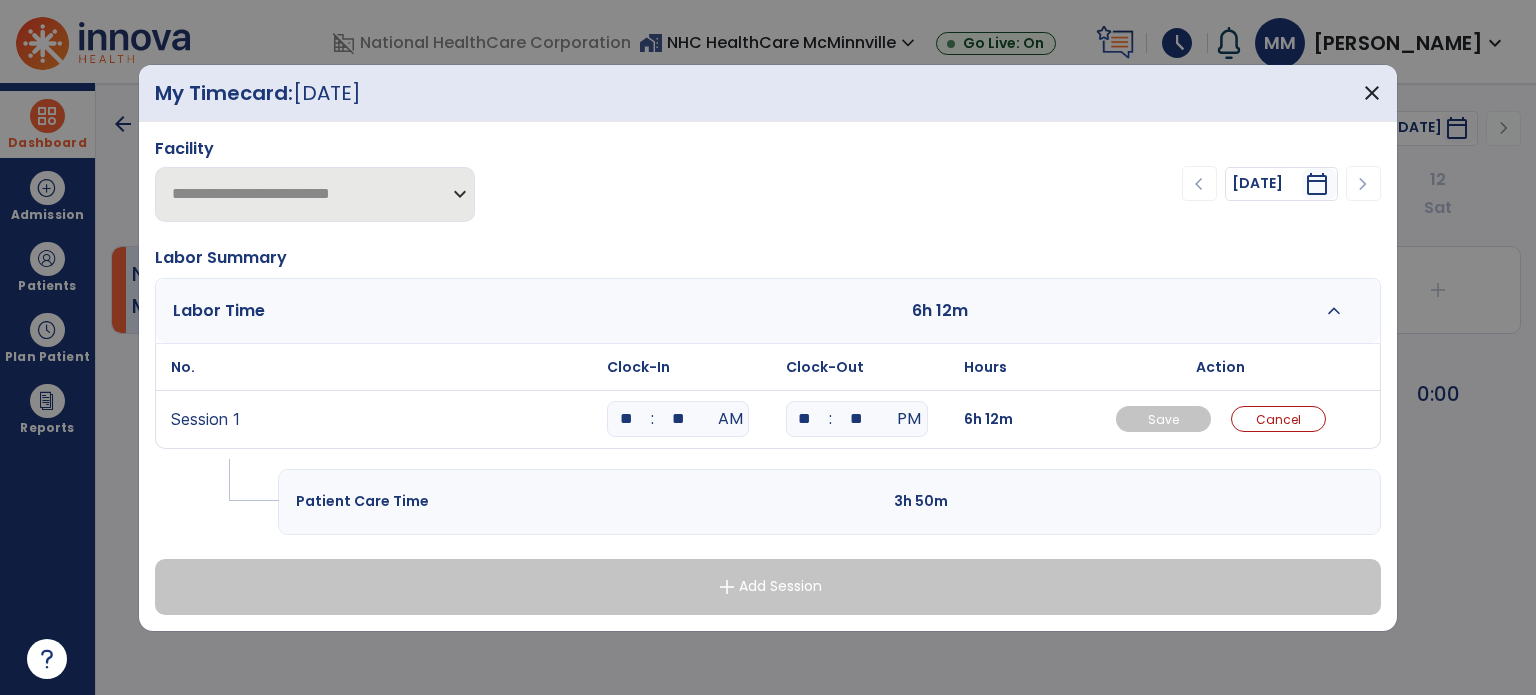 click on "**" at bounding box center [626, 419] 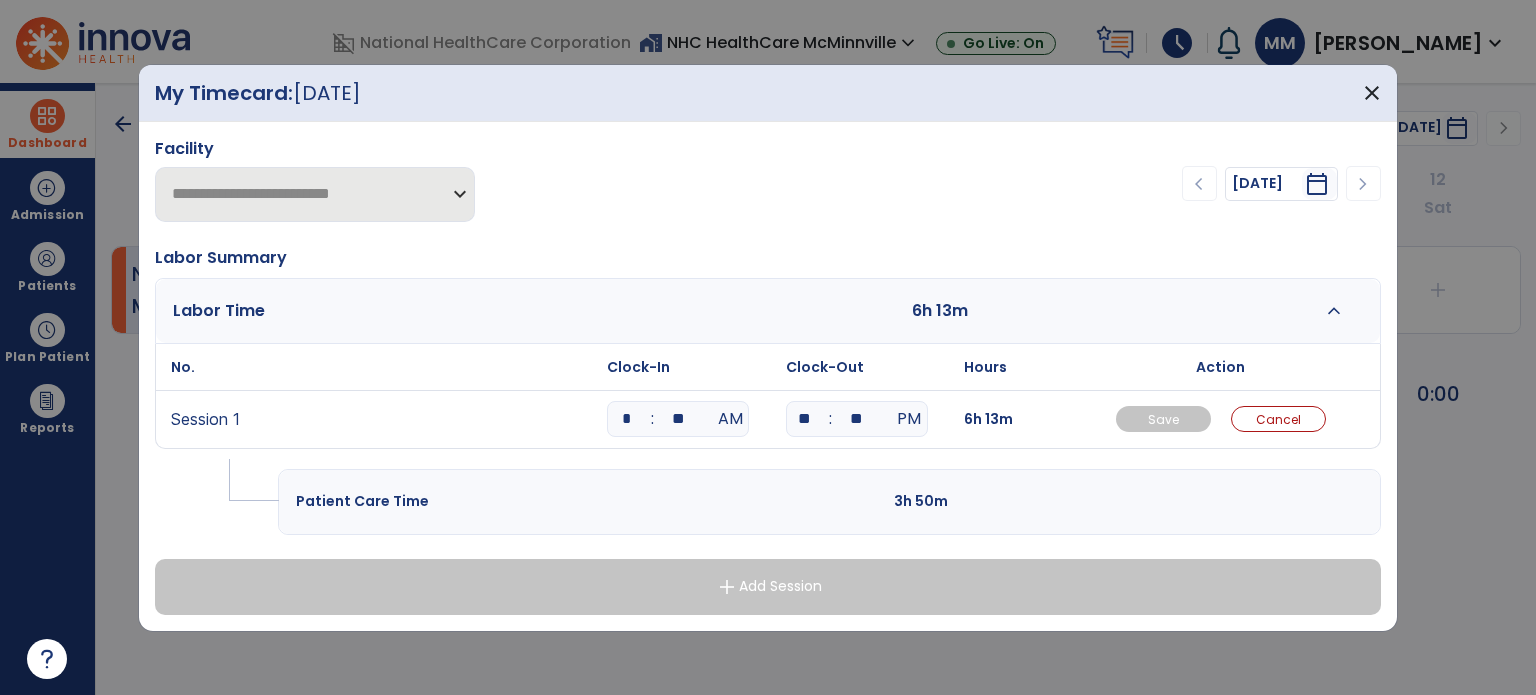 type on "**" 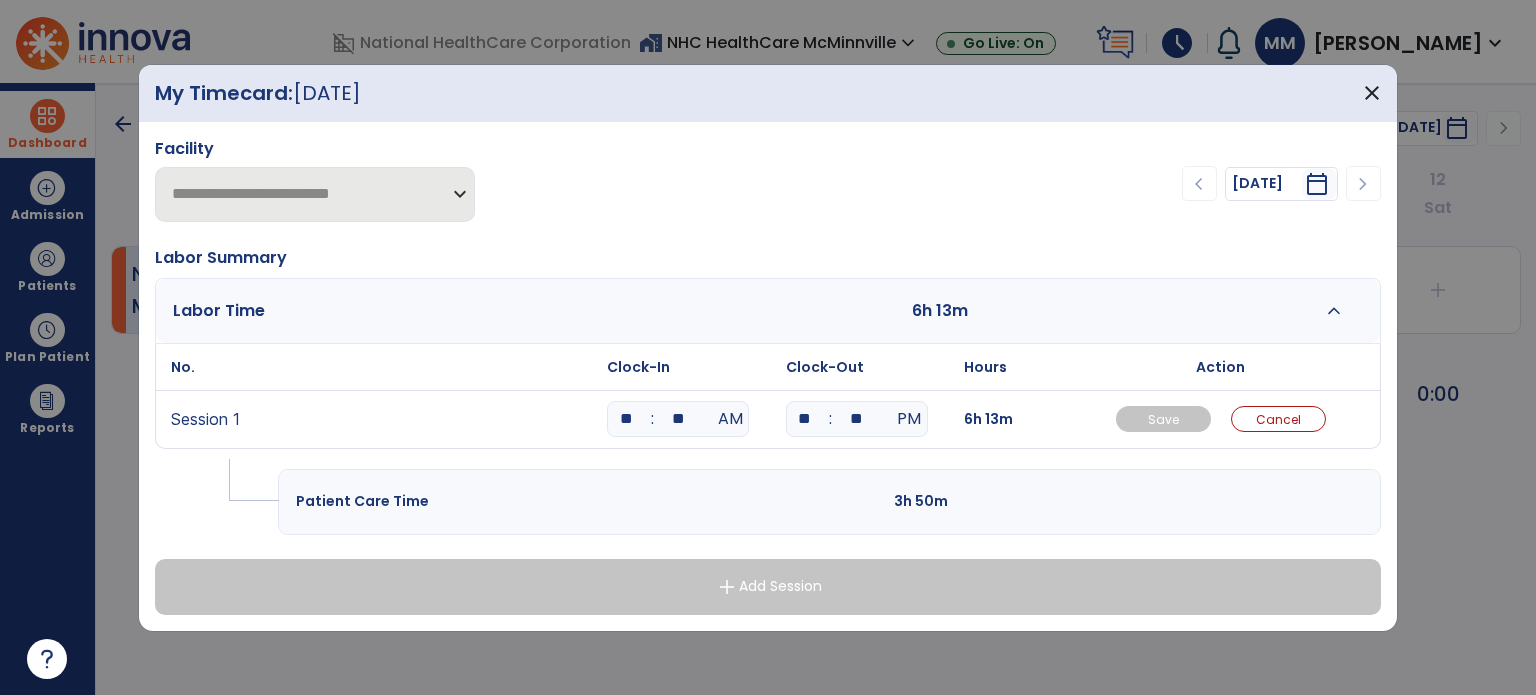click on "**" at bounding box center [678, 419] 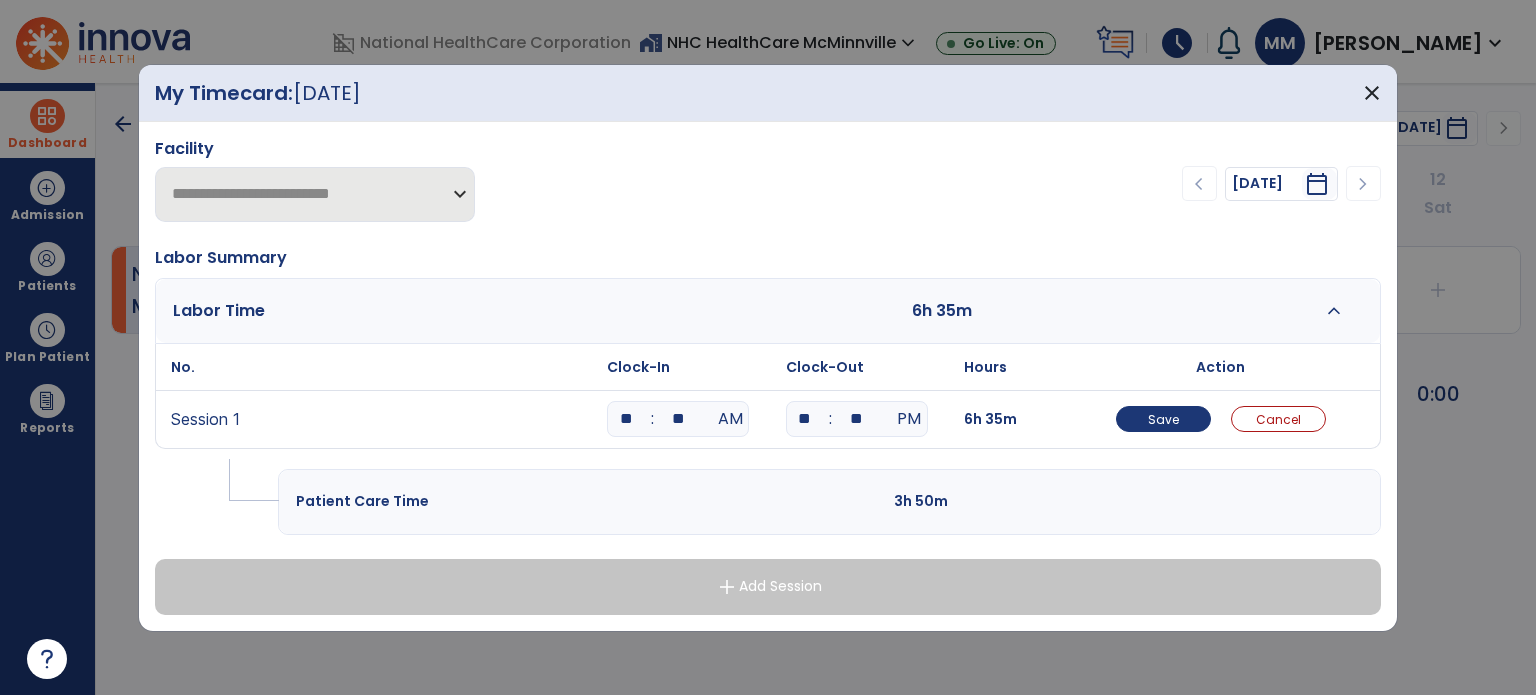 drag, startPoint x: 816, startPoint y: 421, endPoint x: 806, endPoint y: 419, distance: 10.198039 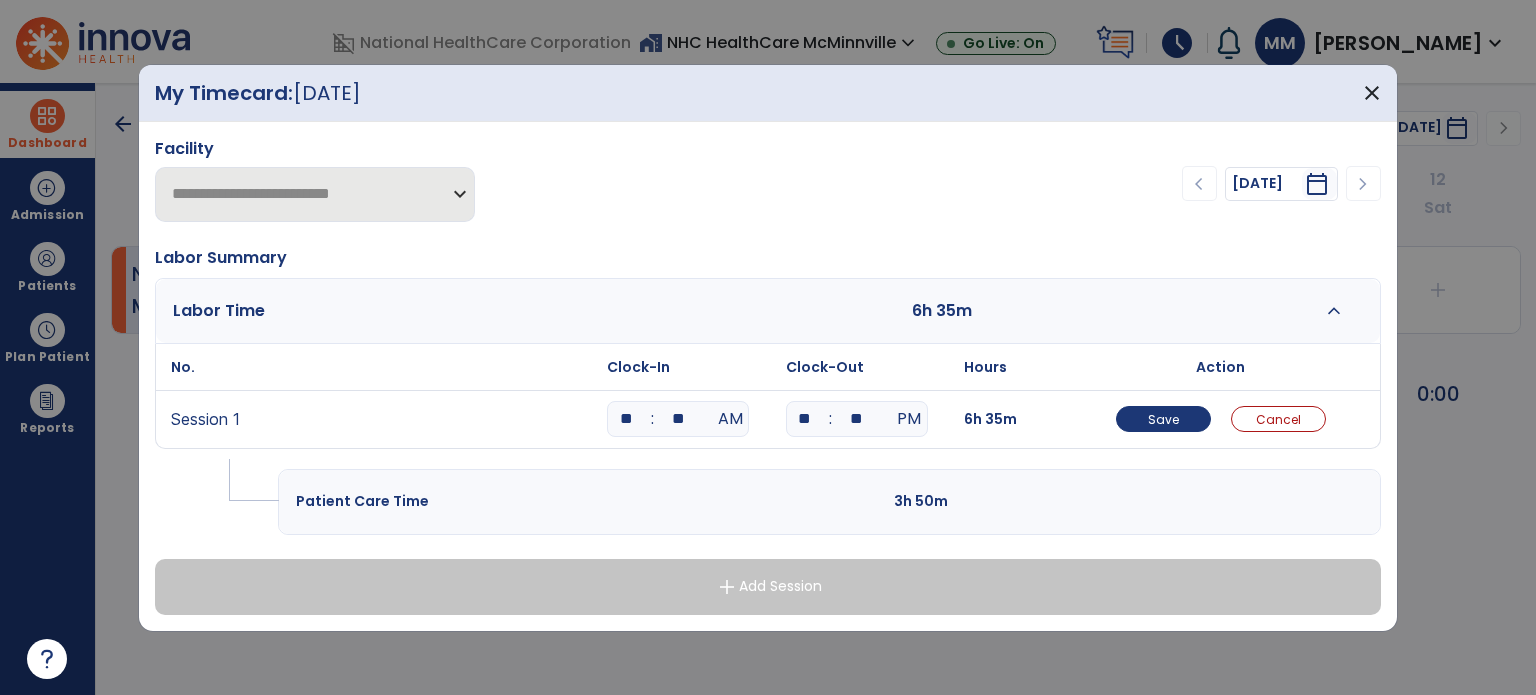 click on "**" at bounding box center [857, 419] 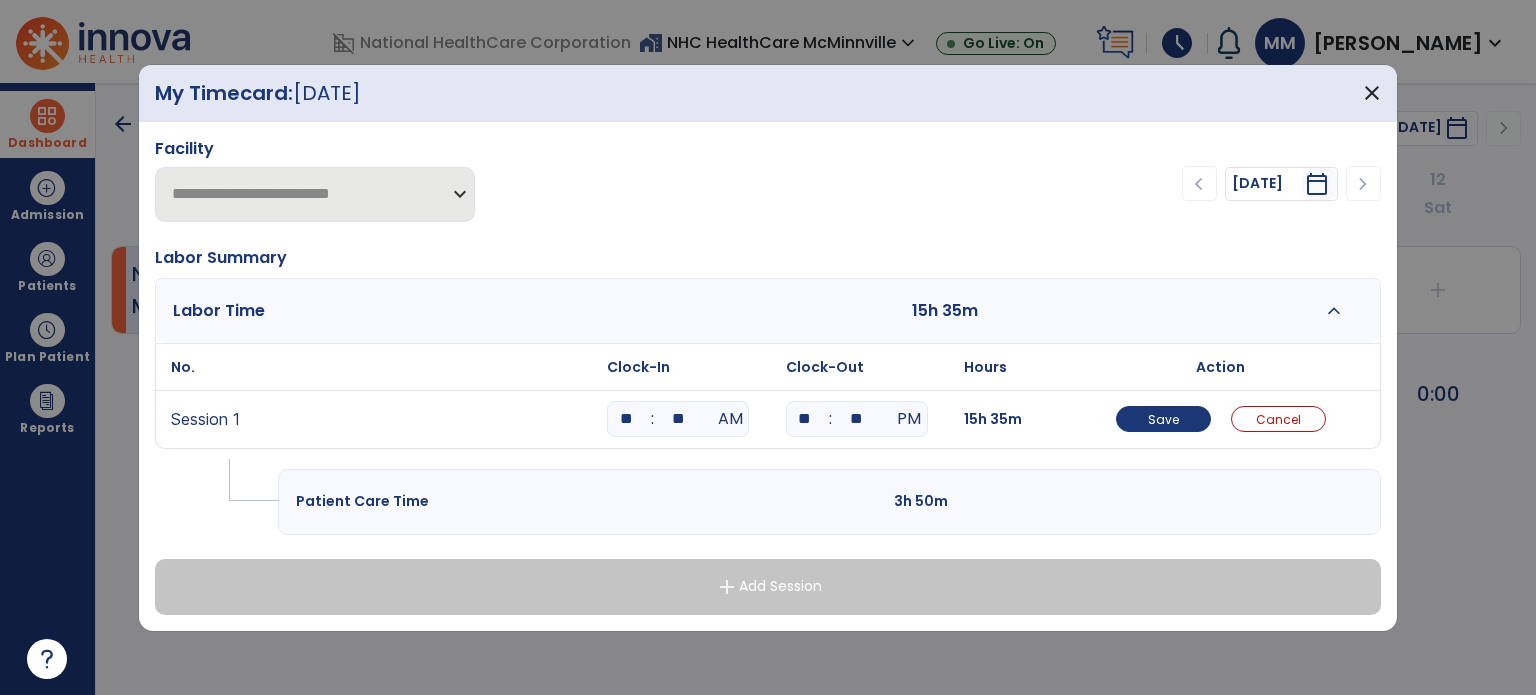 click on "**" at bounding box center [857, 419] 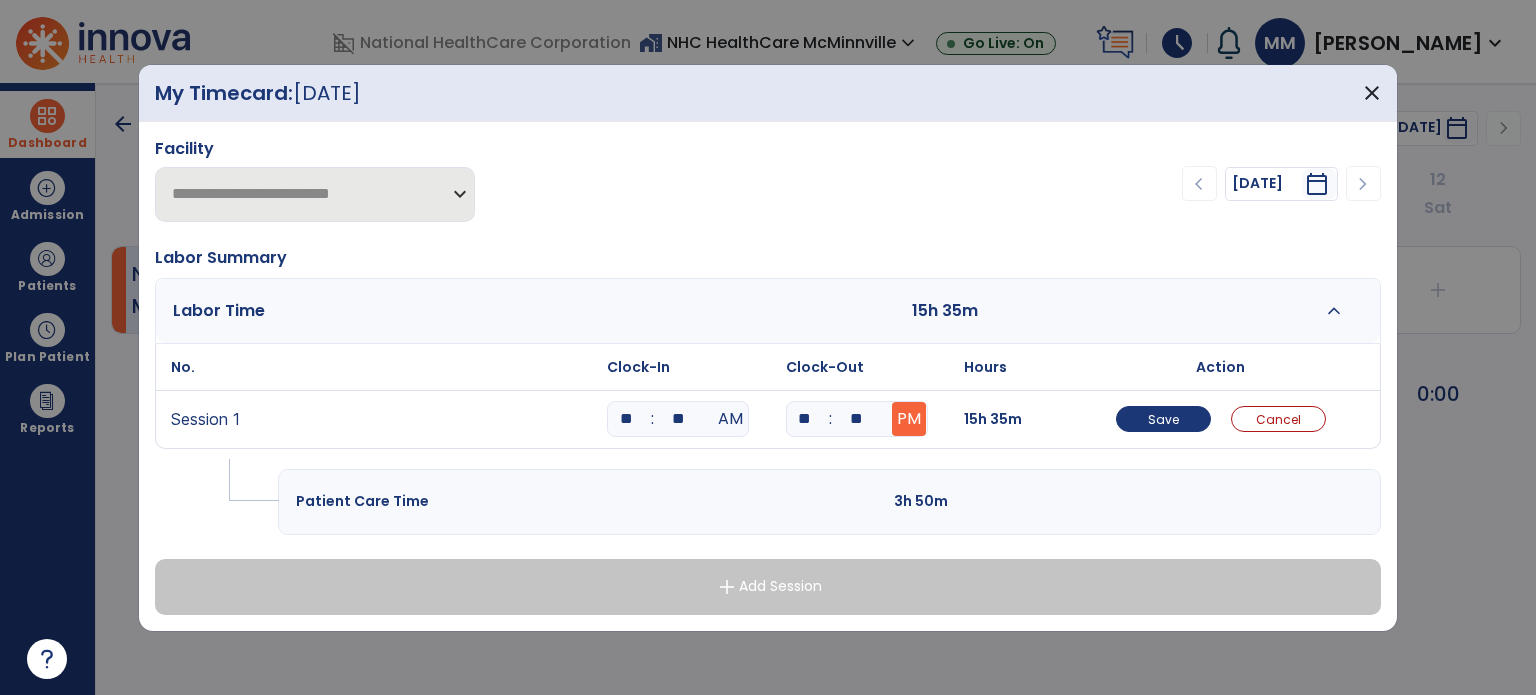 type on "**" 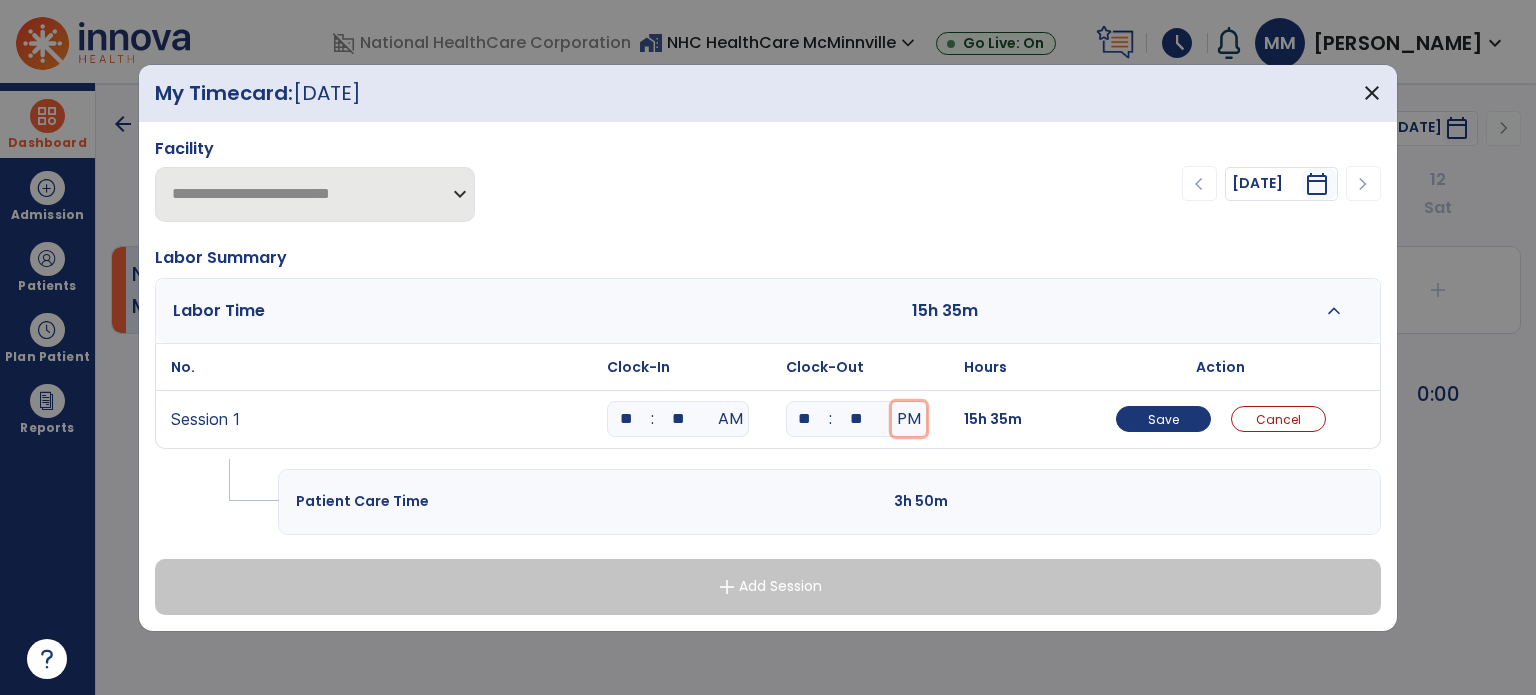 drag, startPoint x: 920, startPoint y: 427, endPoint x: 1062, endPoint y: 427, distance: 142 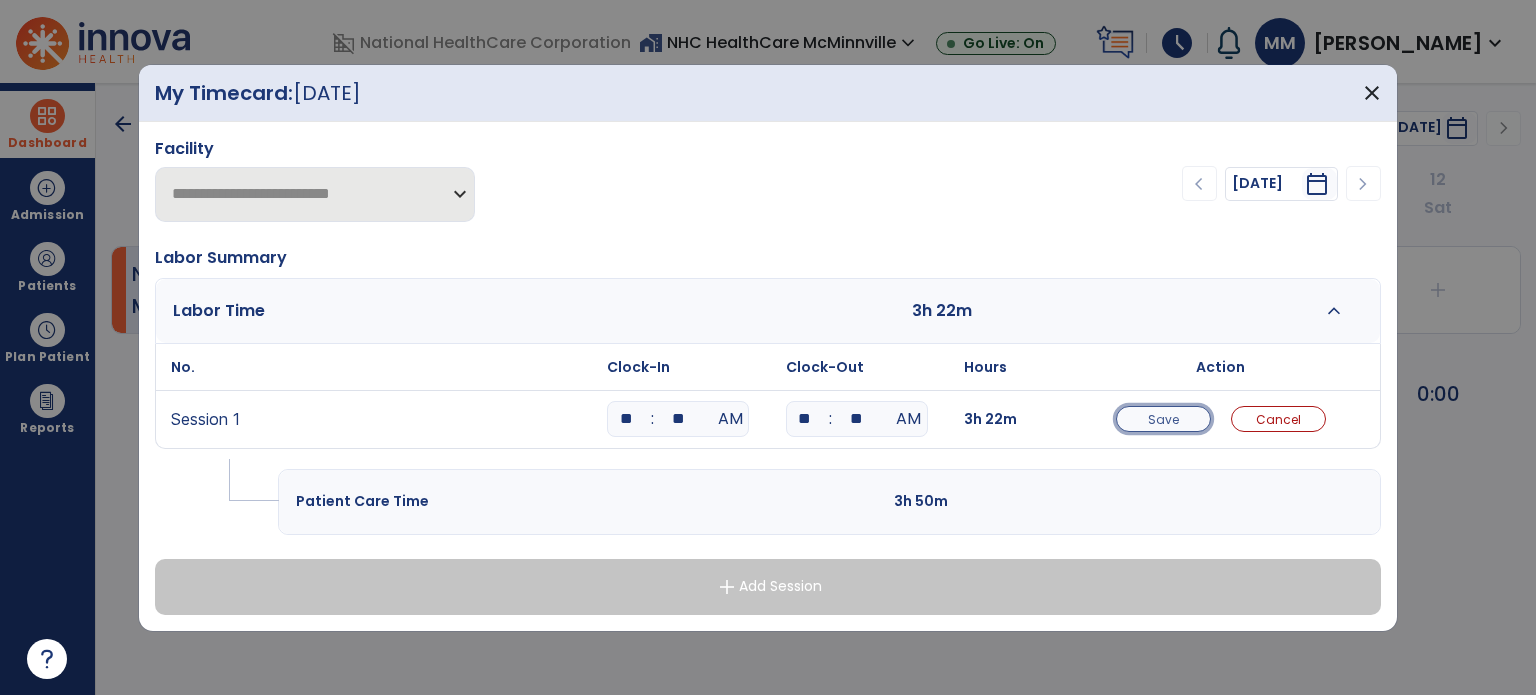 click on "Save" at bounding box center [1163, 419] 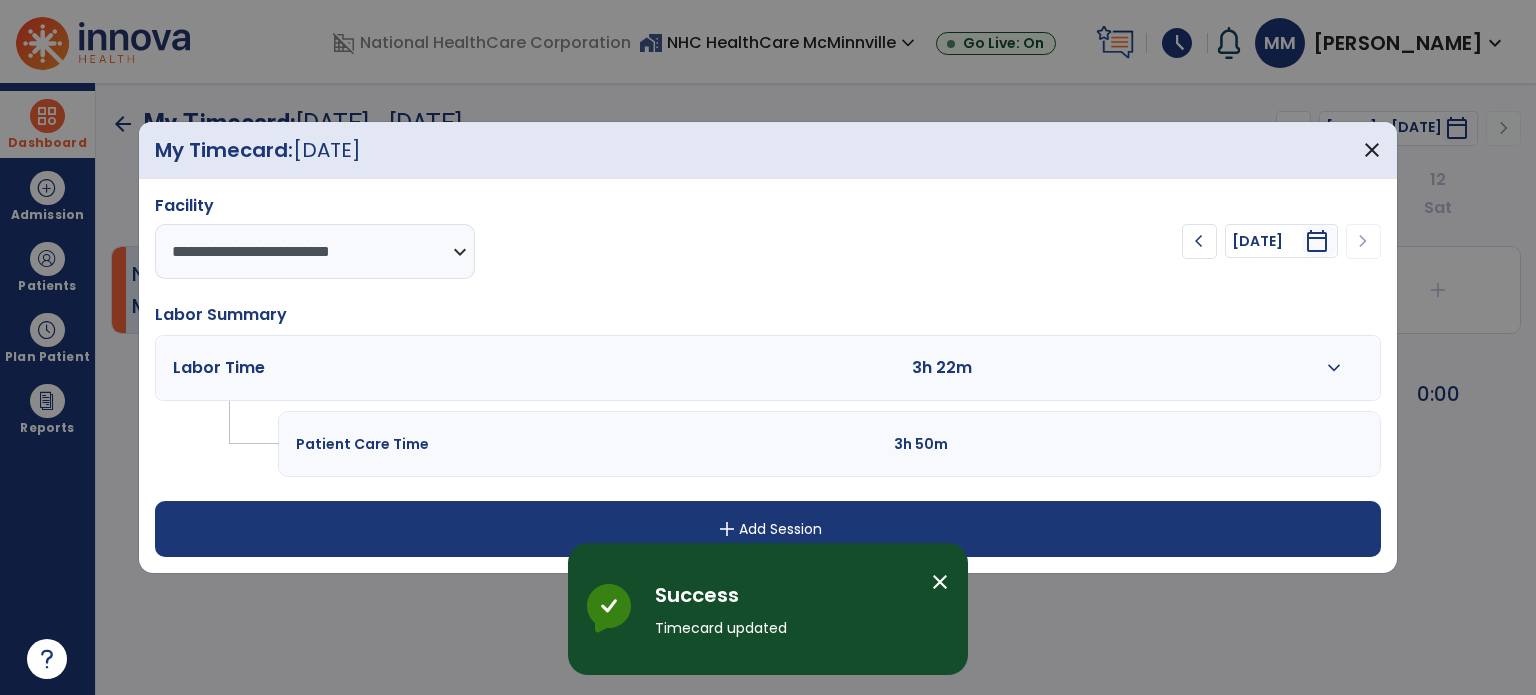 click on "add  Add Session" at bounding box center [768, 529] 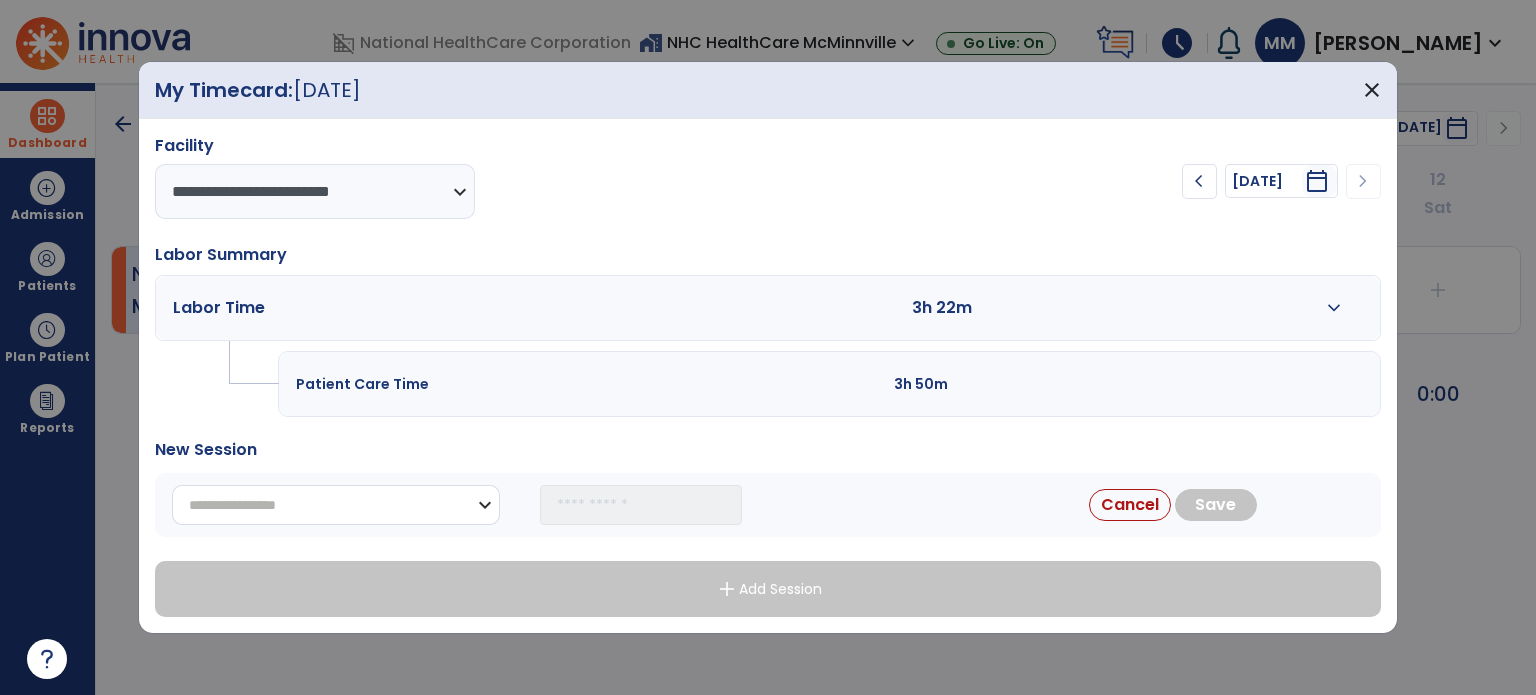 click on "**********" at bounding box center [336, 505] 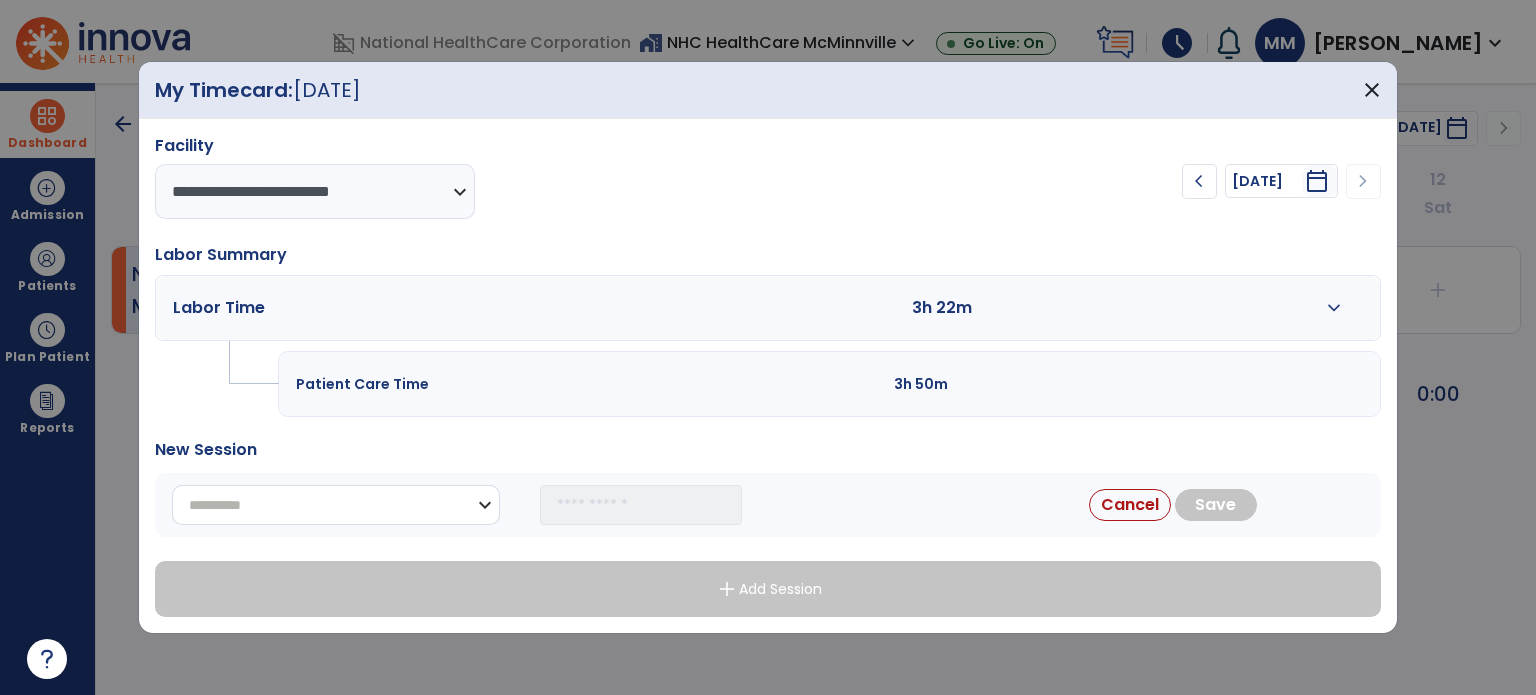 click on "**********" at bounding box center (336, 505) 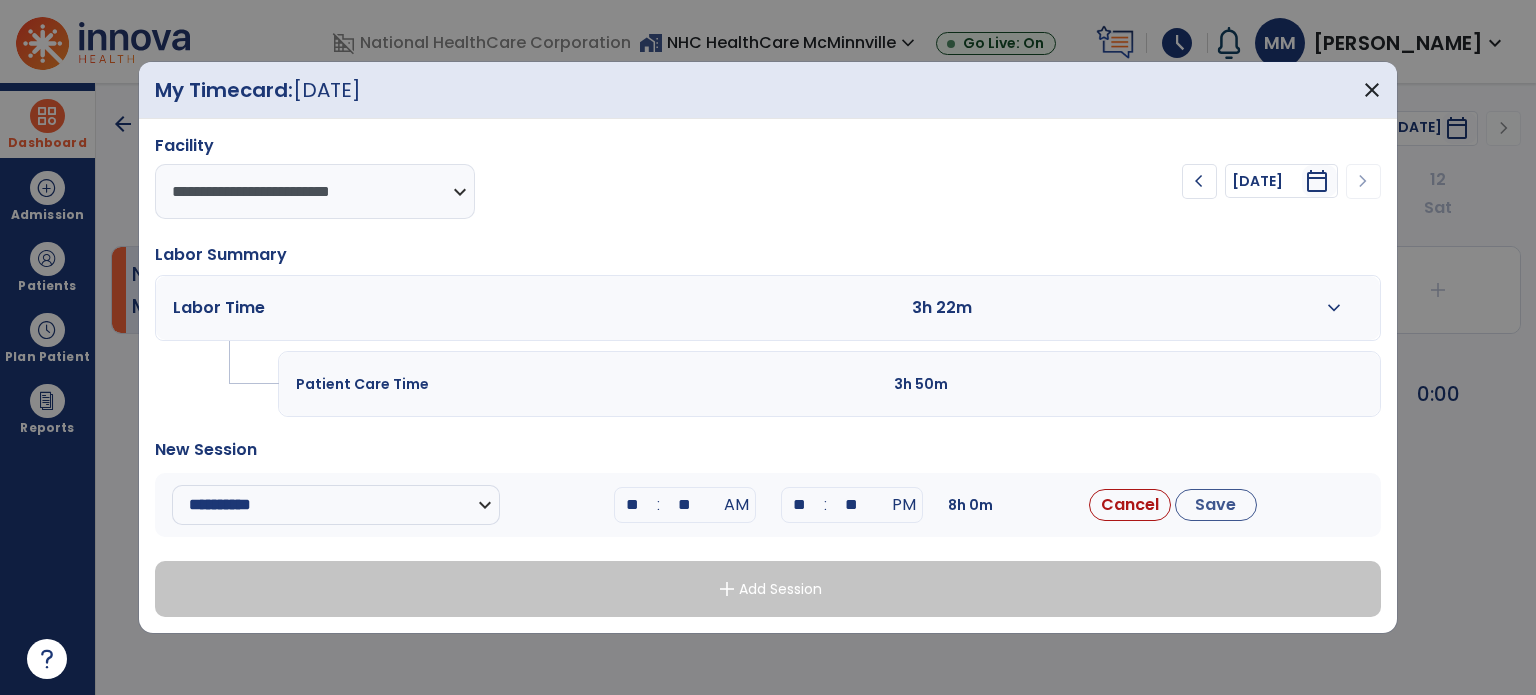 drag, startPoint x: 640, startPoint y: 502, endPoint x: 608, endPoint y: 509, distance: 32.75668 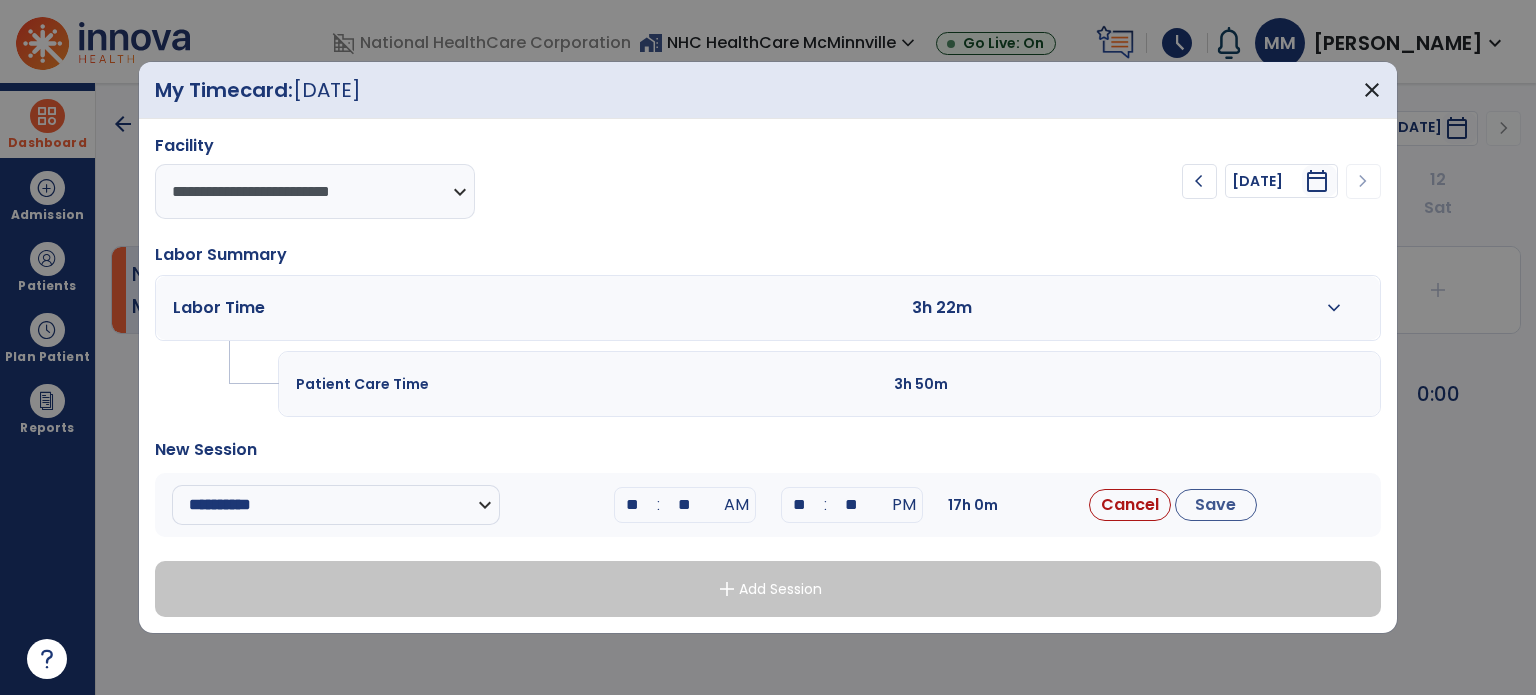 click on "**" at bounding box center (685, 505) 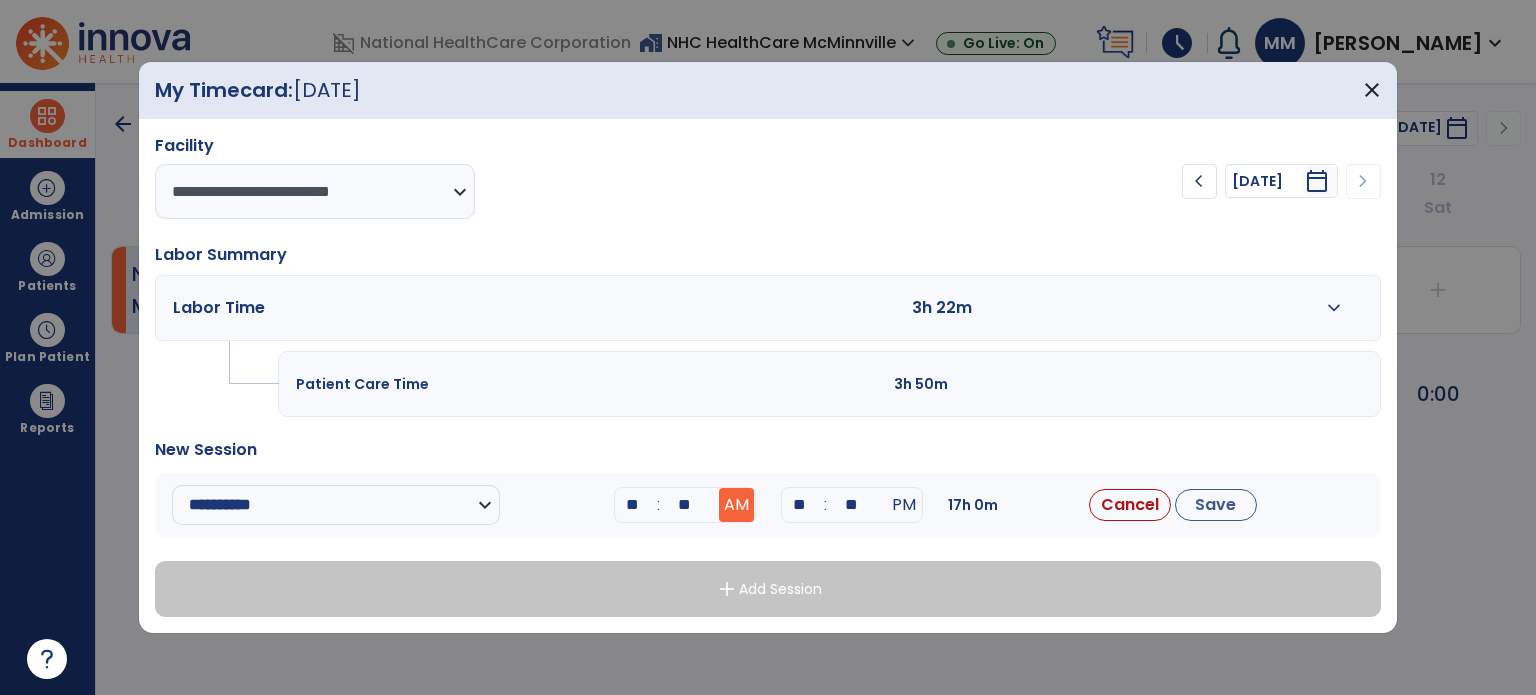 type on "**" 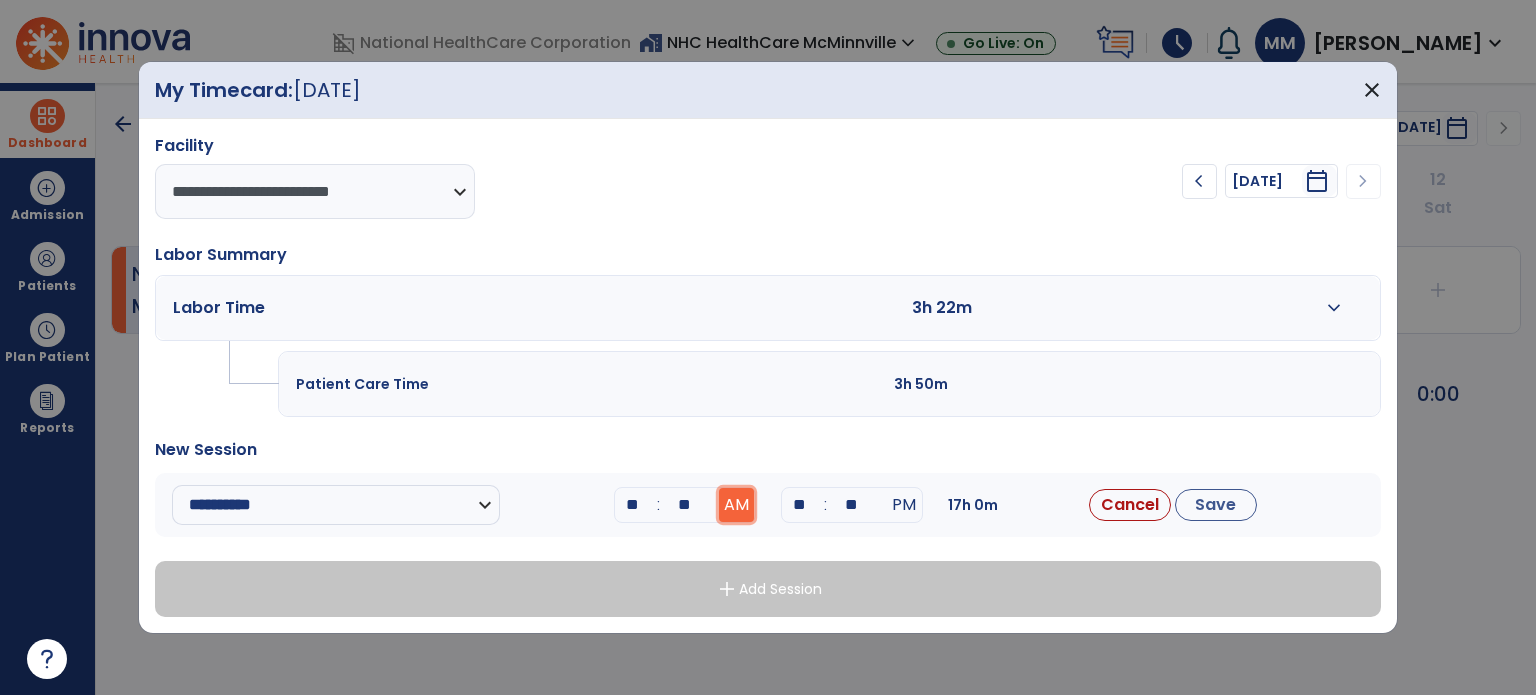 click on "AM" at bounding box center (736, 505) 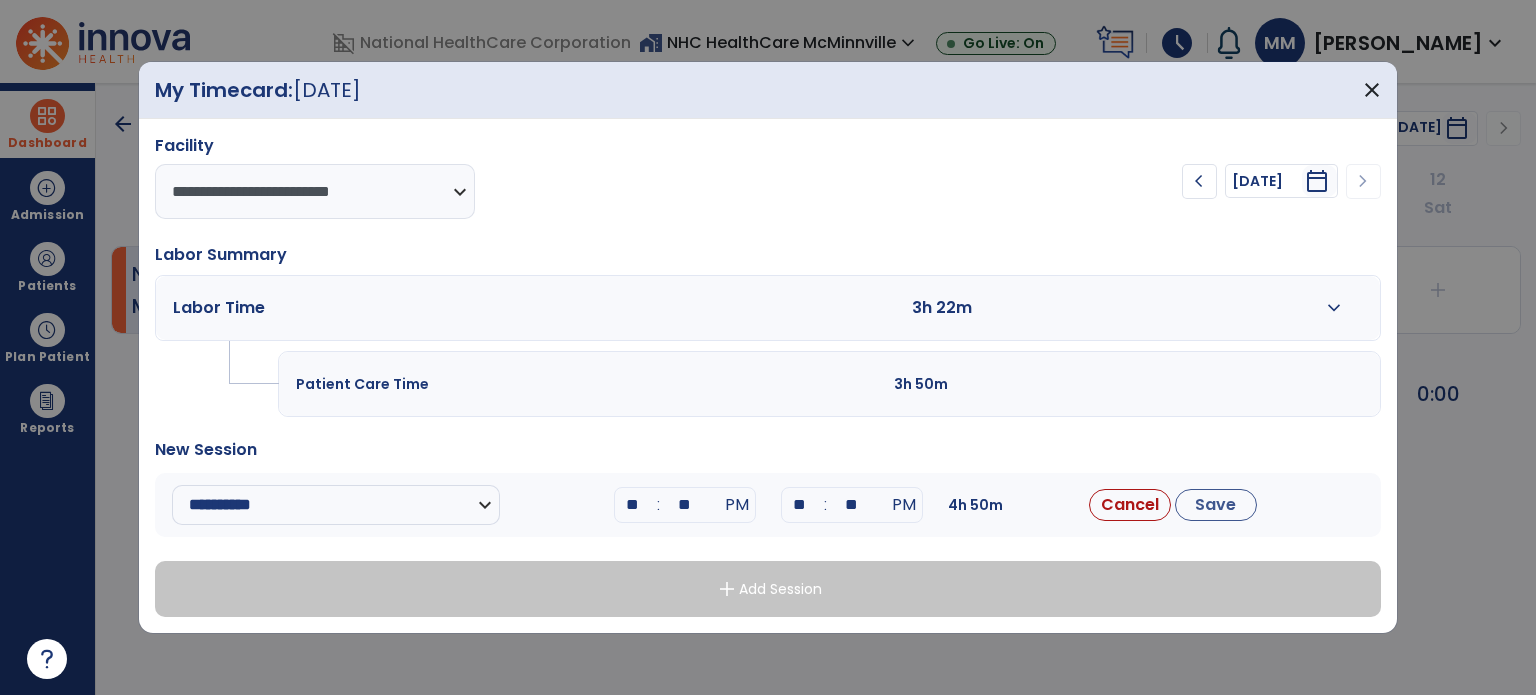 click on "**" at bounding box center (800, 505) 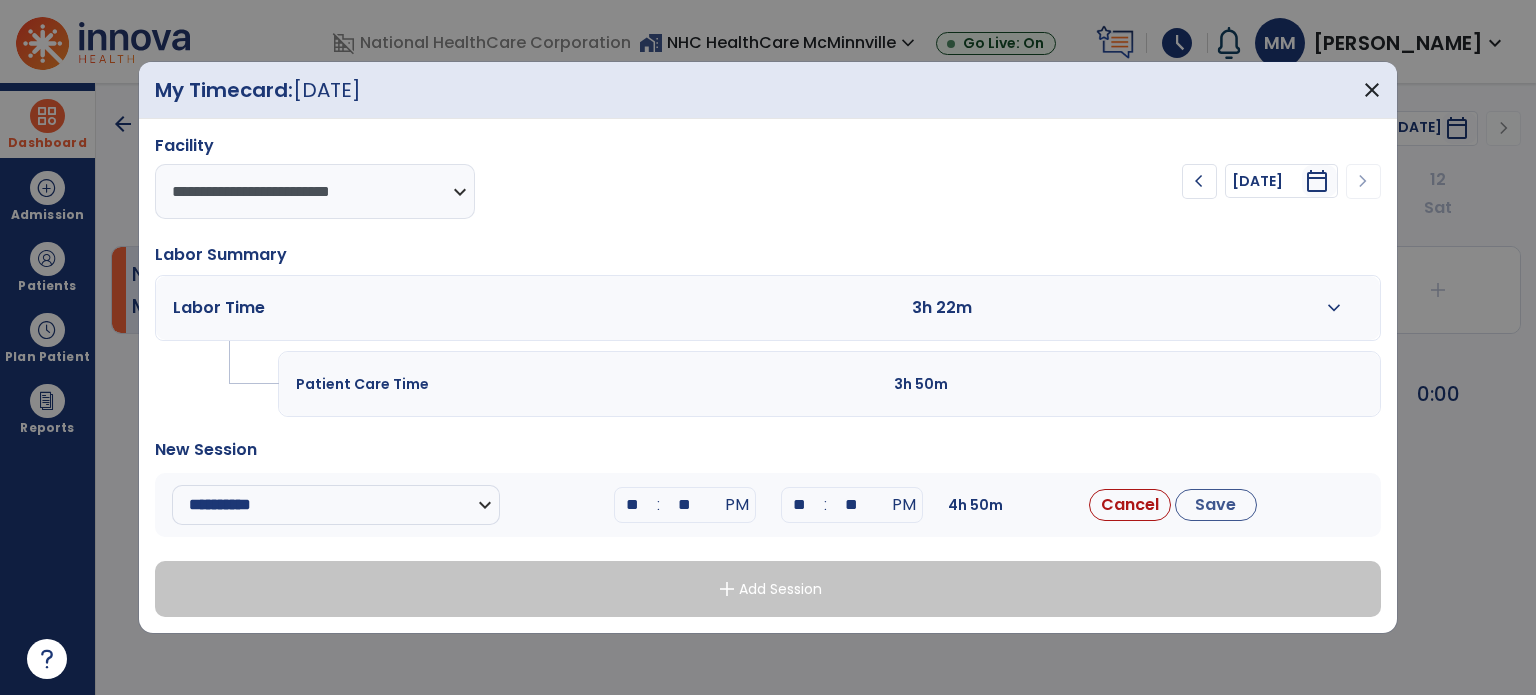 drag, startPoint x: 812, startPoint y: 443, endPoint x: 819, endPoint y: 458, distance: 16.552946 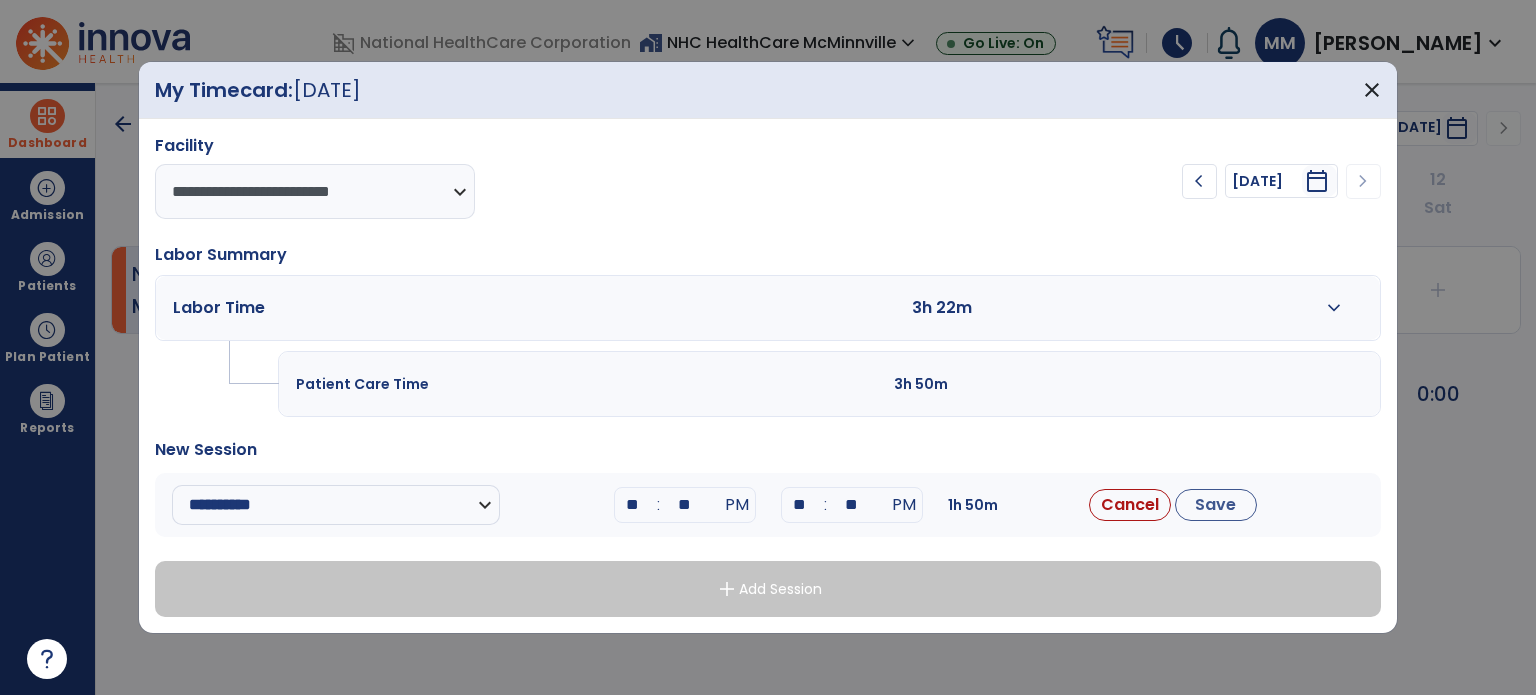 click on "**" at bounding box center [852, 505] 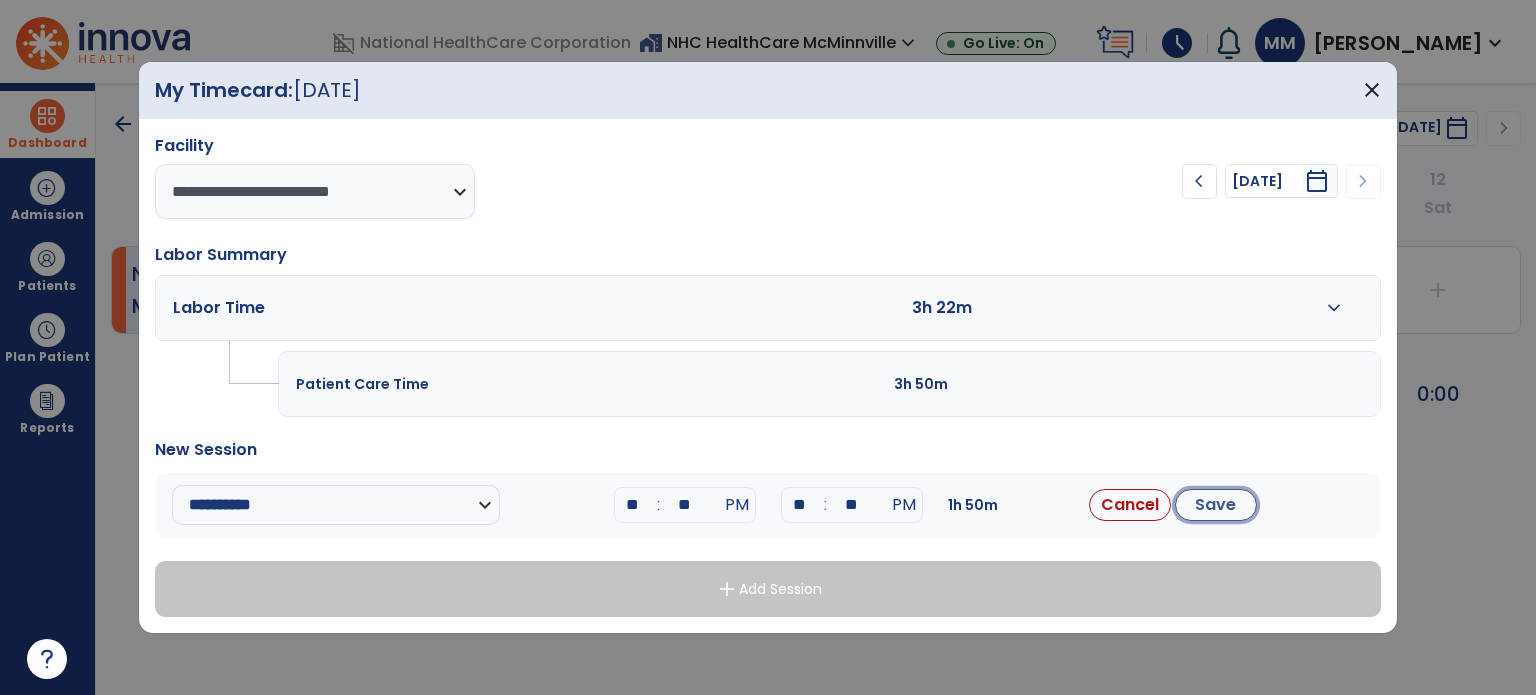 click on "Save" at bounding box center (1216, 505) 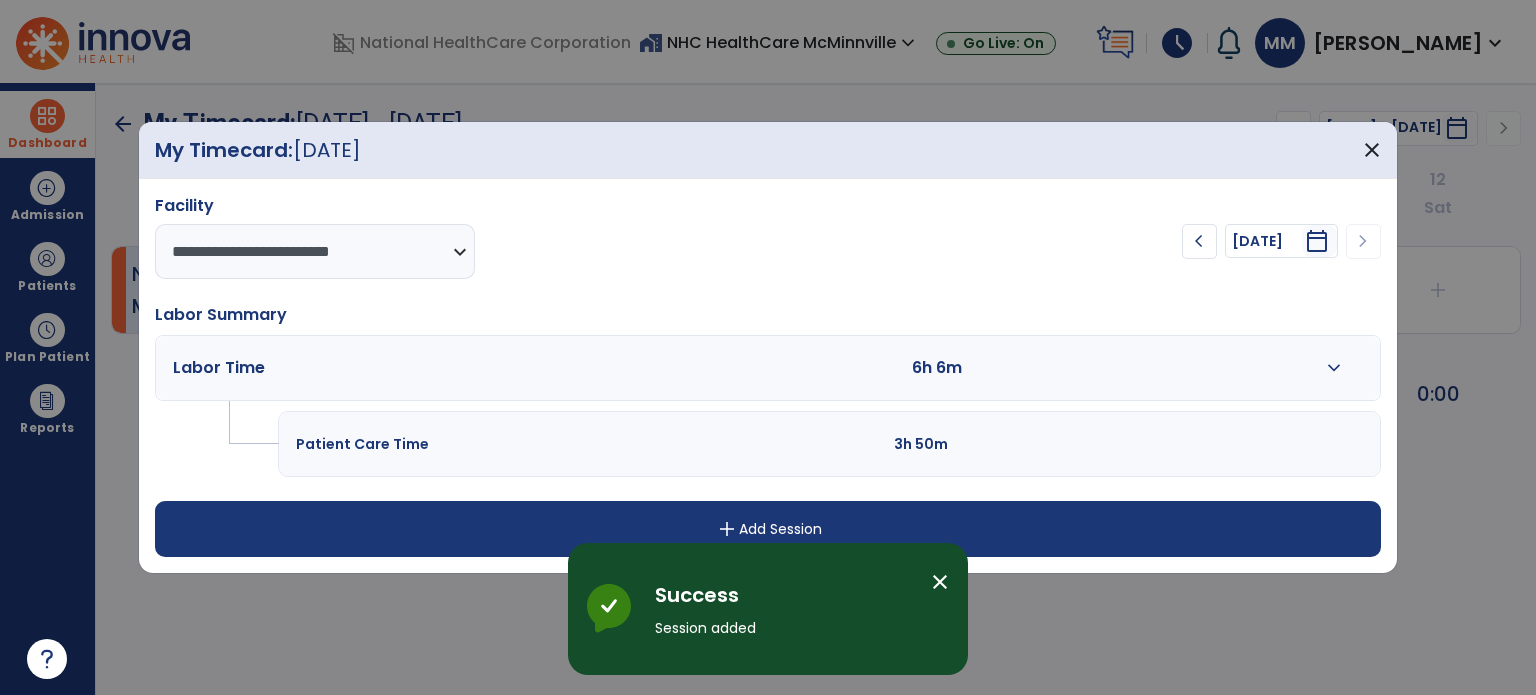 click at bounding box center [1155, 368] 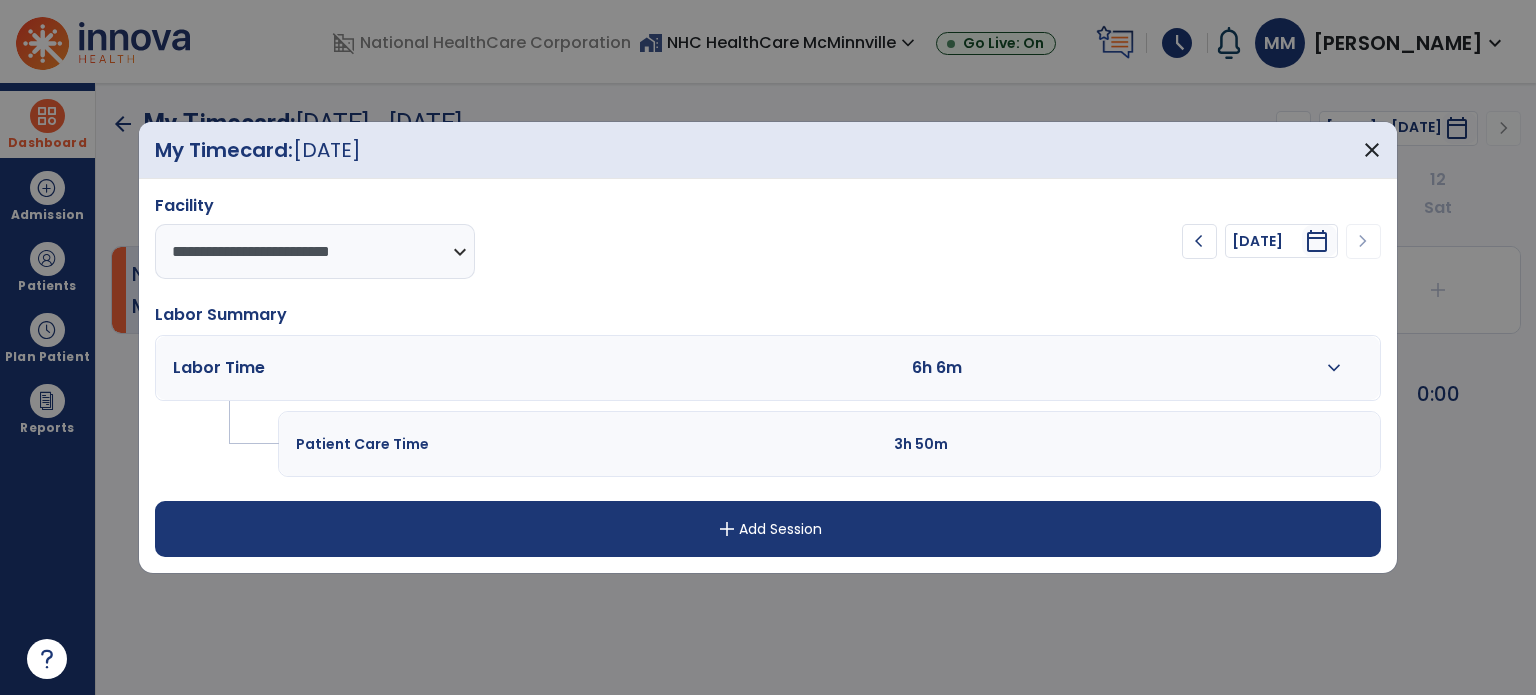 click on "expand_more" at bounding box center (1334, 368) 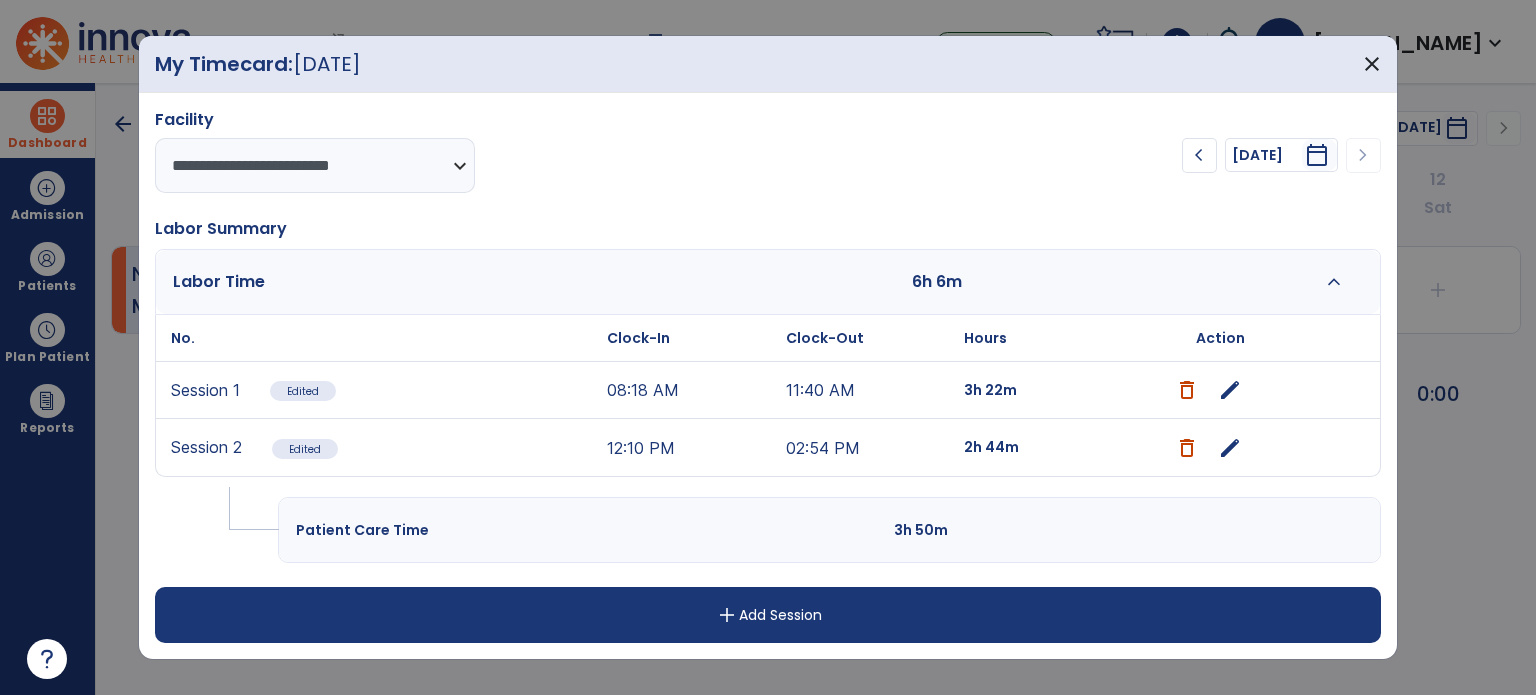 click on "**********" at bounding box center (768, 376) 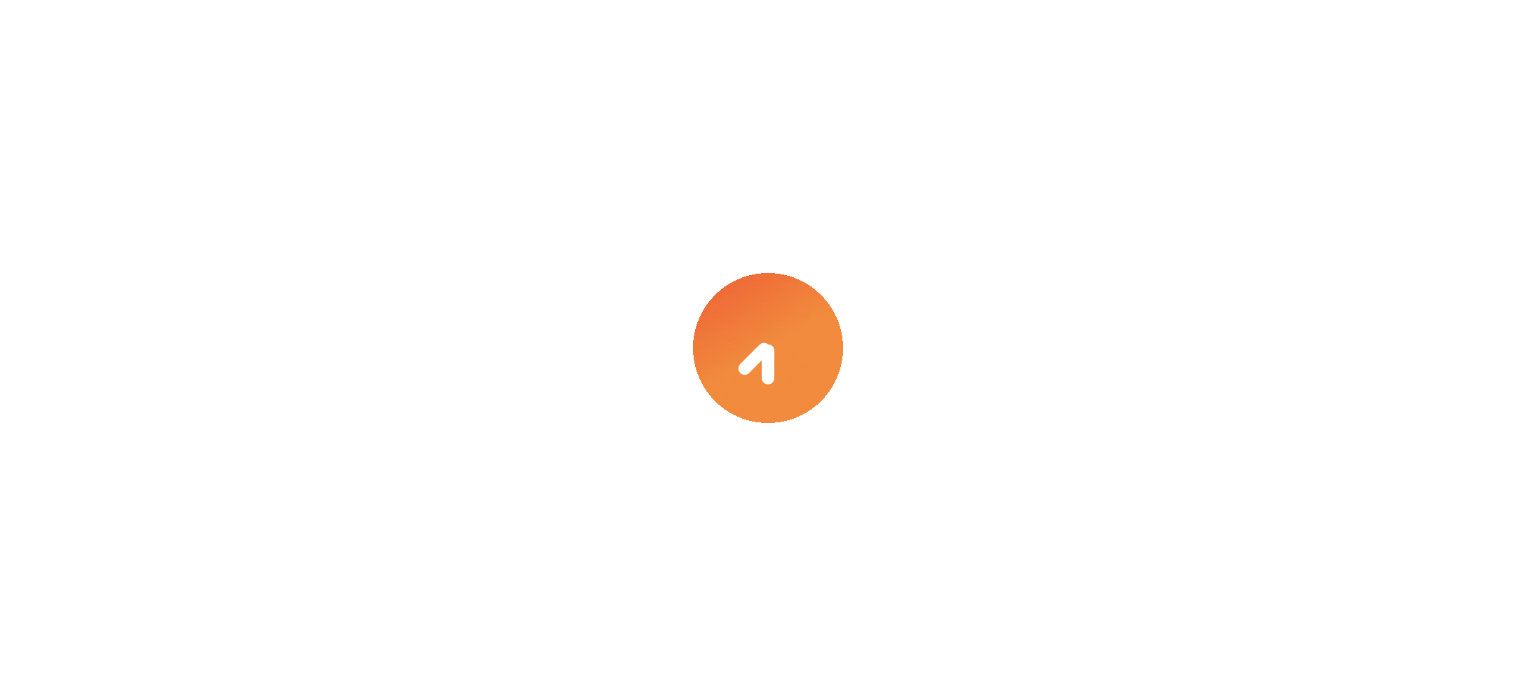 scroll, scrollTop: 0, scrollLeft: 0, axis: both 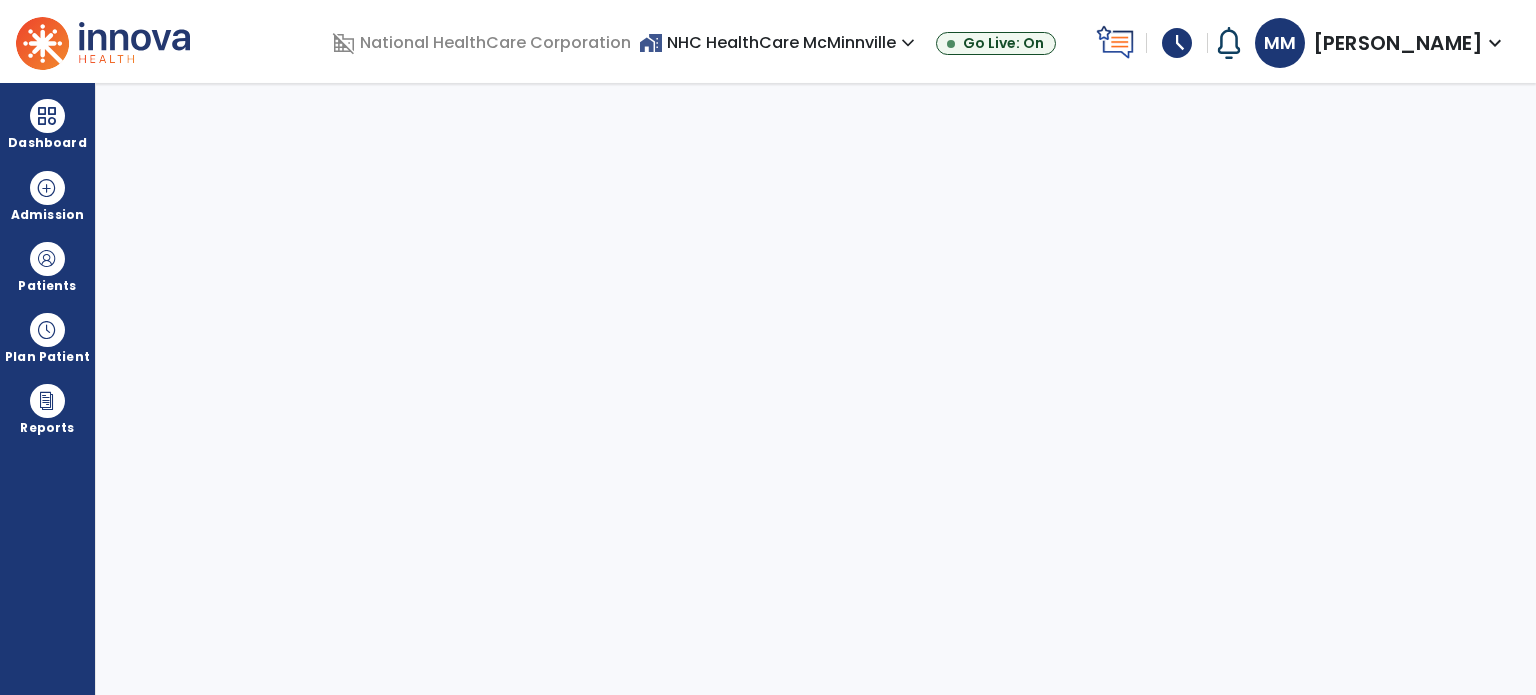select on "****" 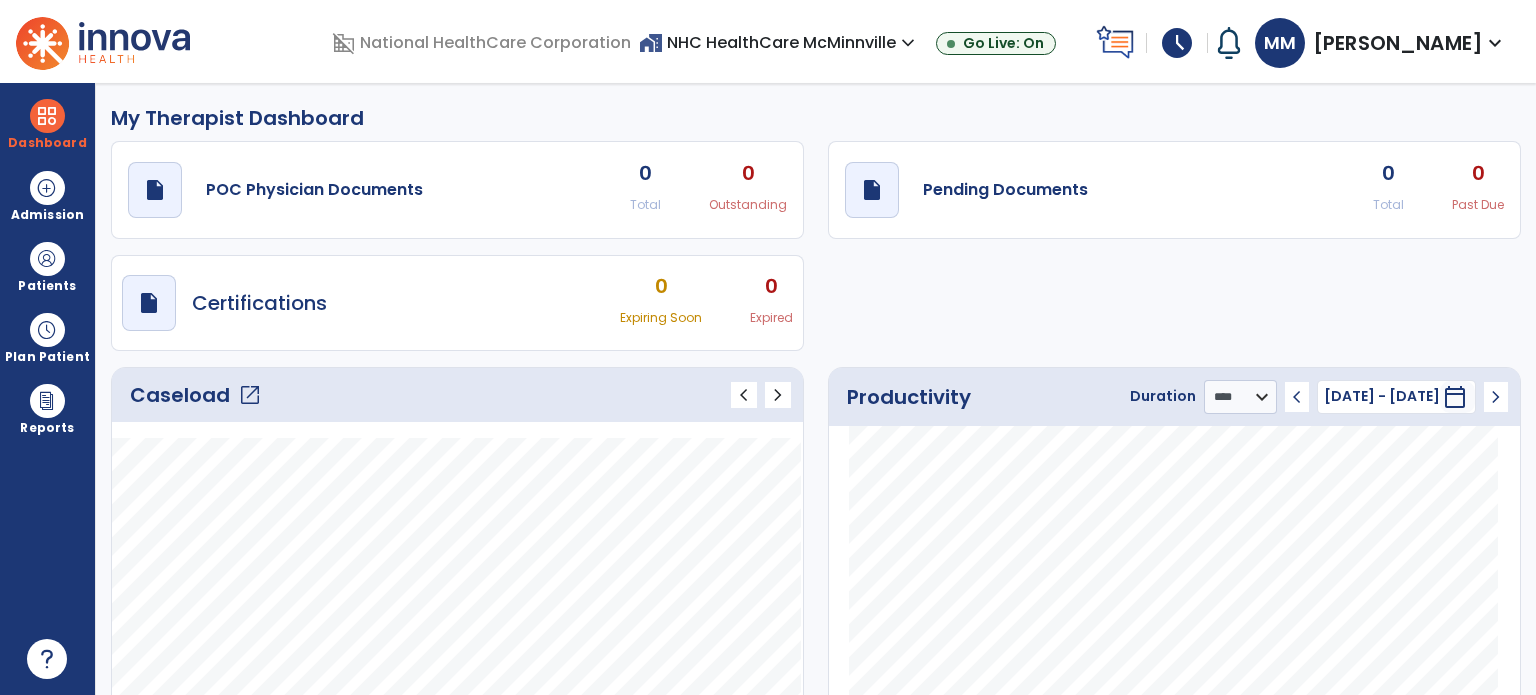 click on "open_in_new" 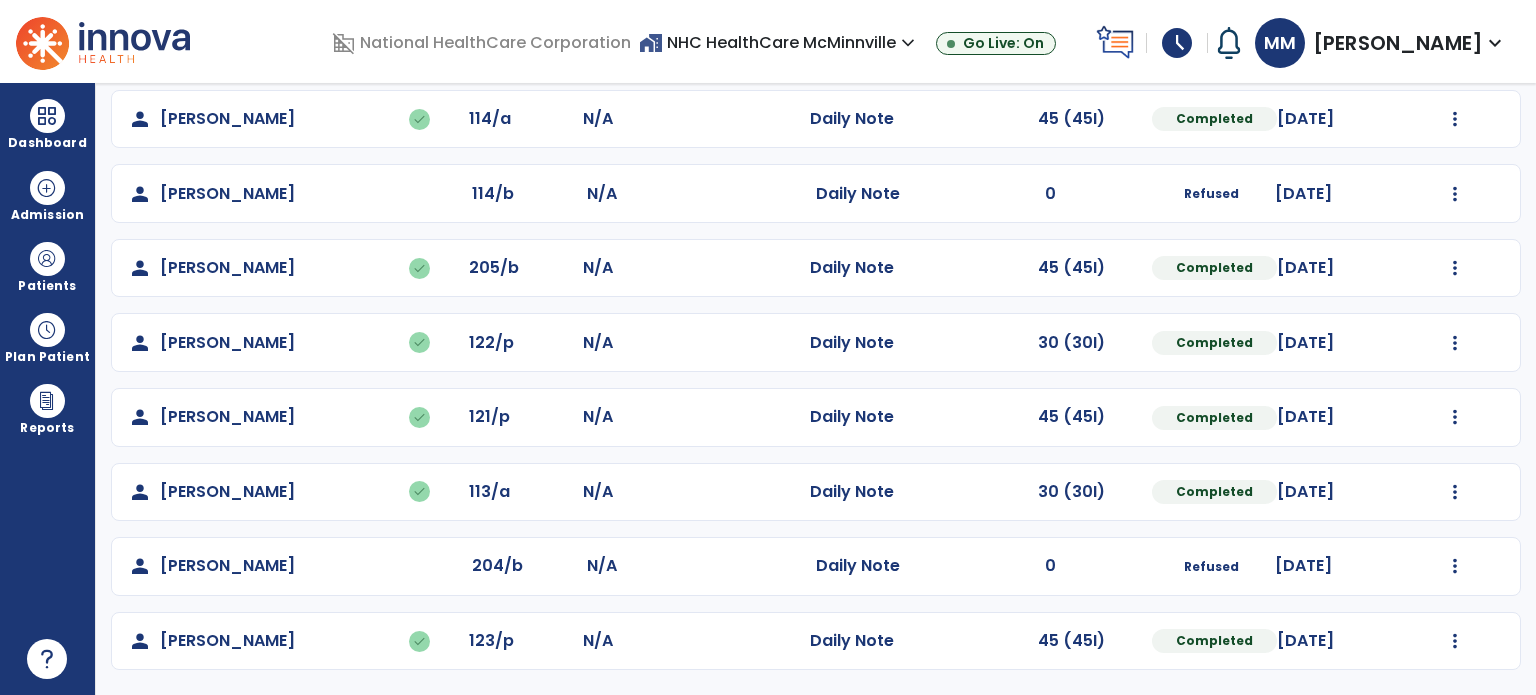 scroll, scrollTop: 140, scrollLeft: 0, axis: vertical 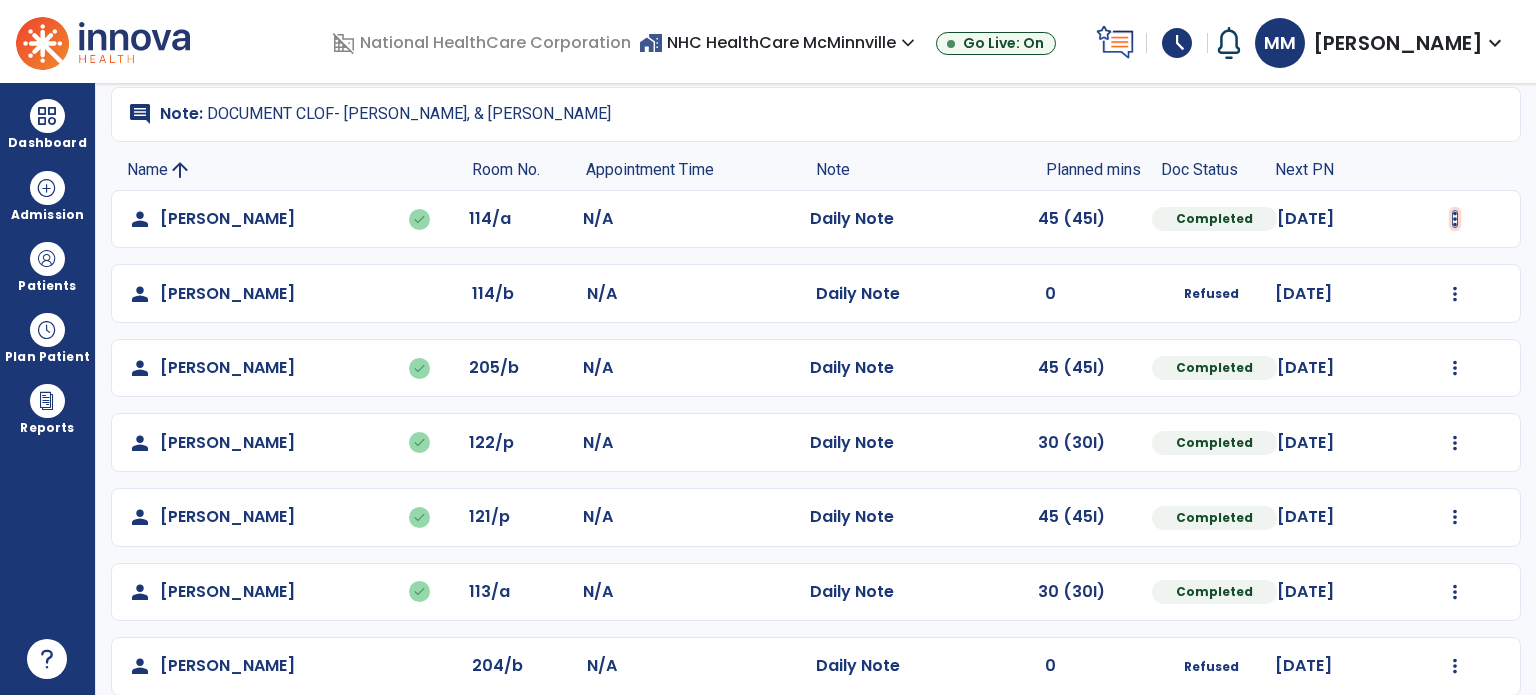 click at bounding box center [1455, 219] 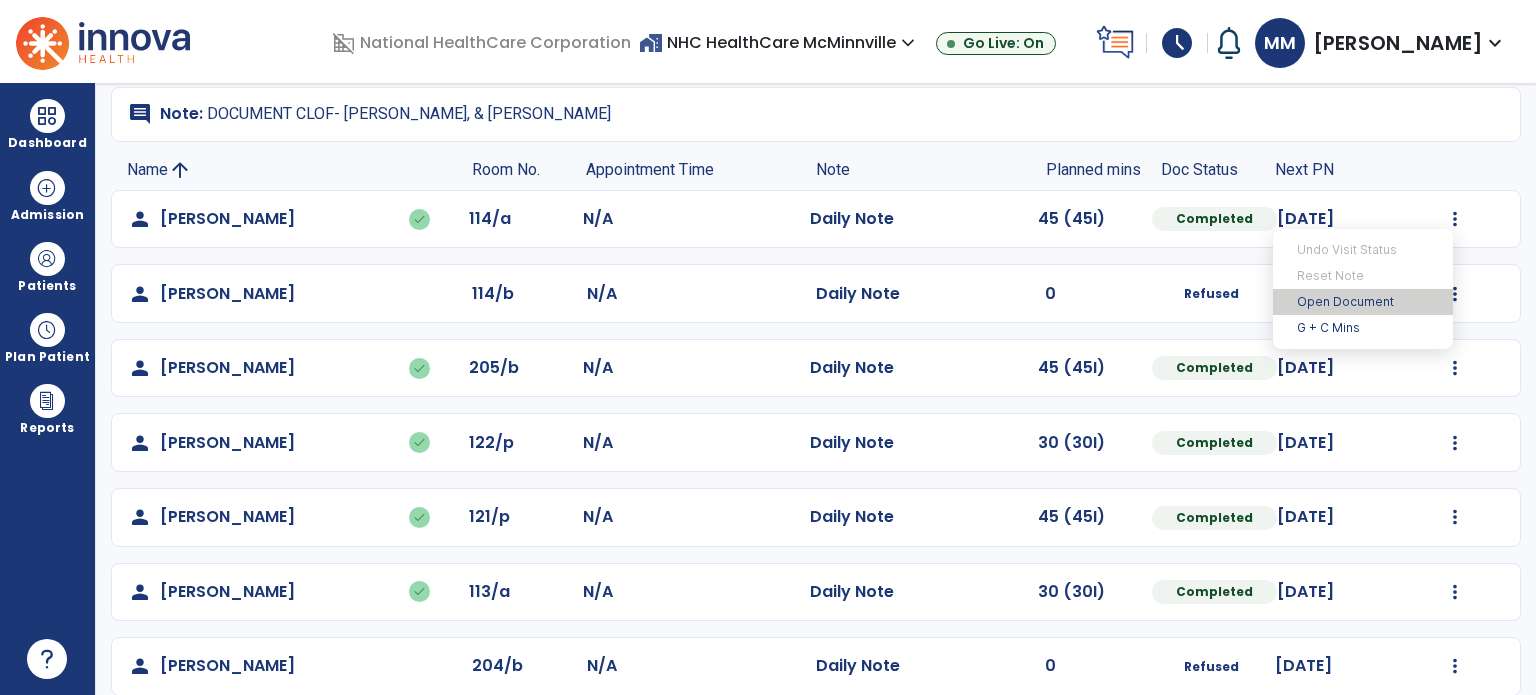 click on "Open Document" at bounding box center (1363, 302) 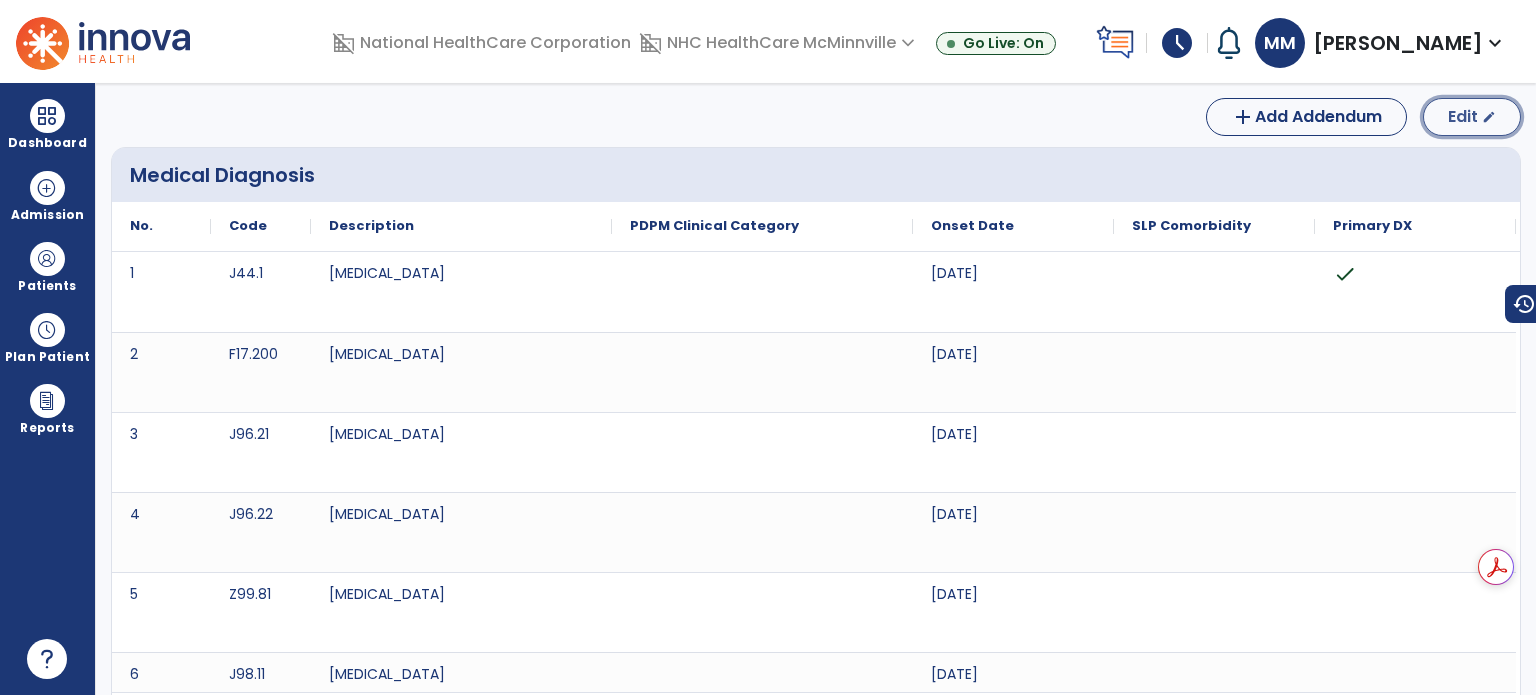 click on "Edit  edit" 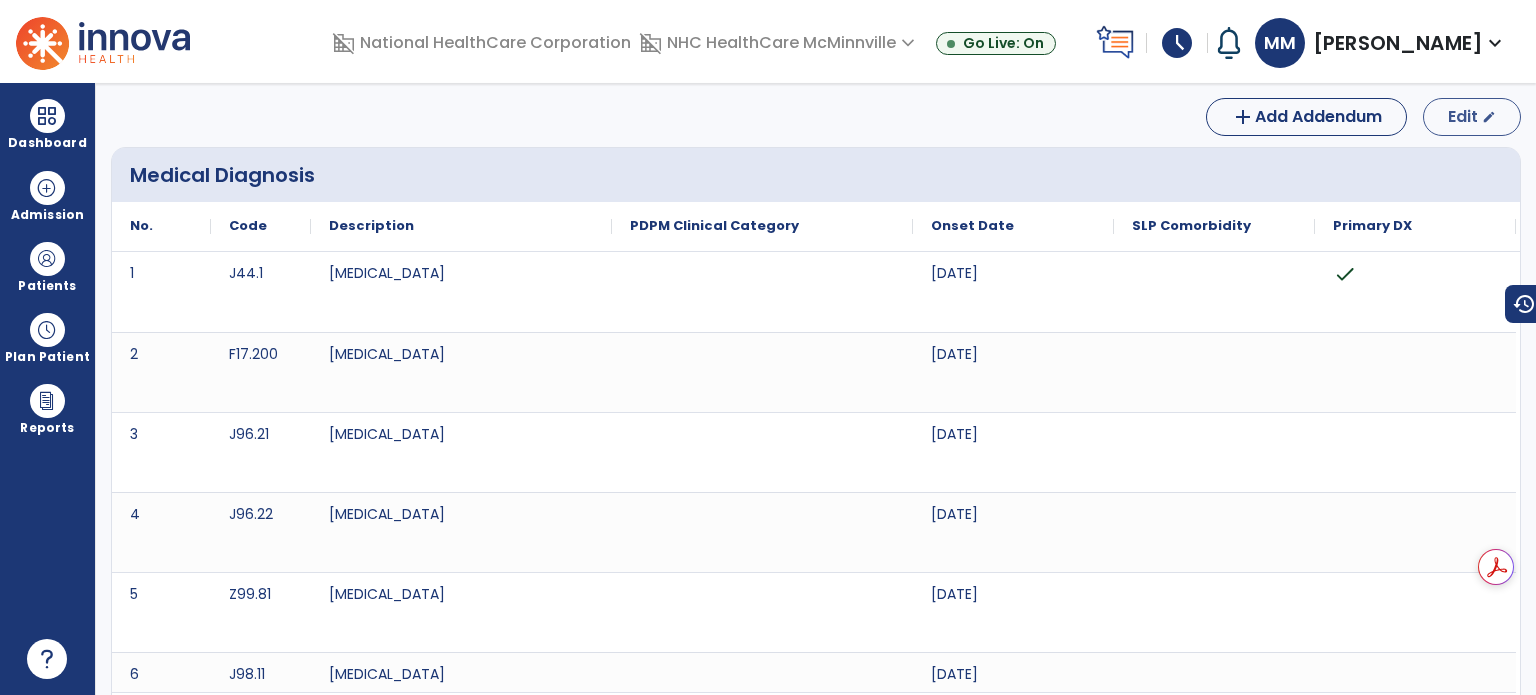 select on "*" 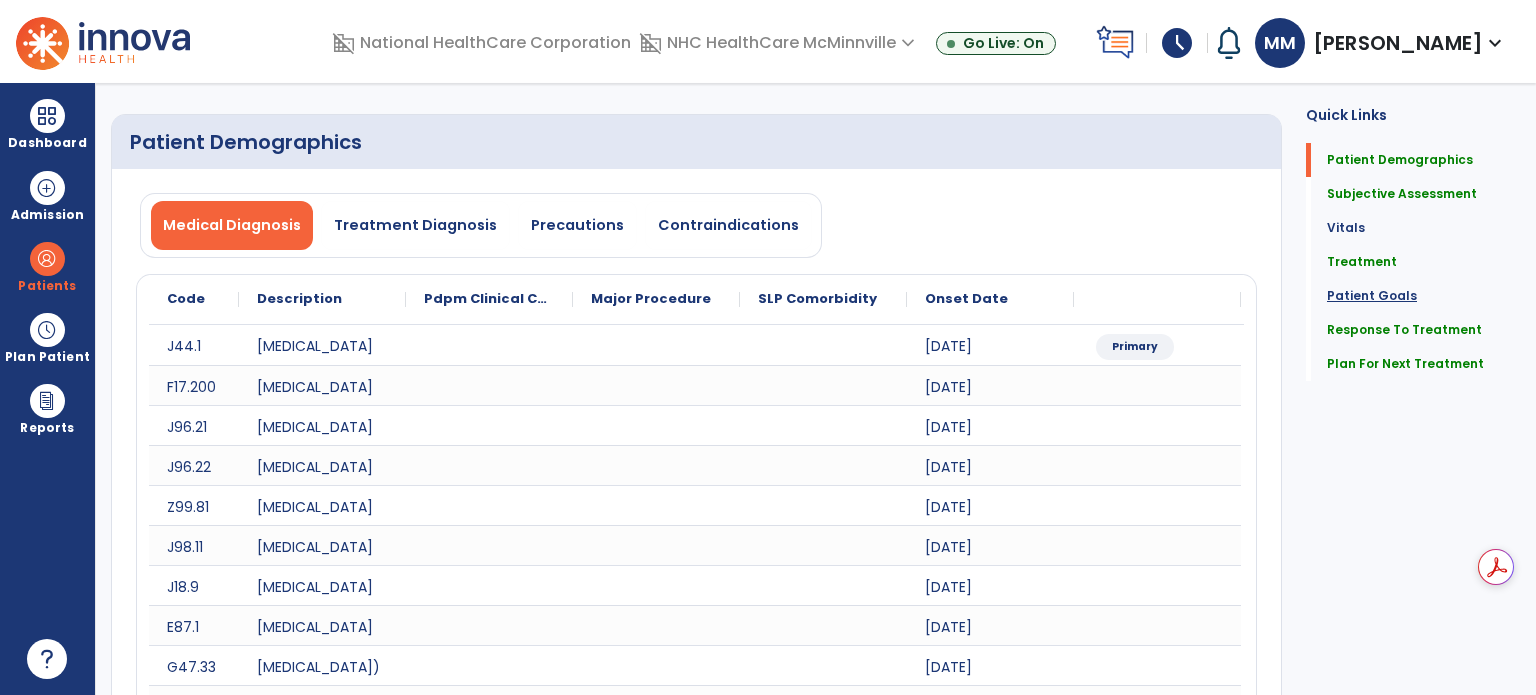 click on "Patient Goals" 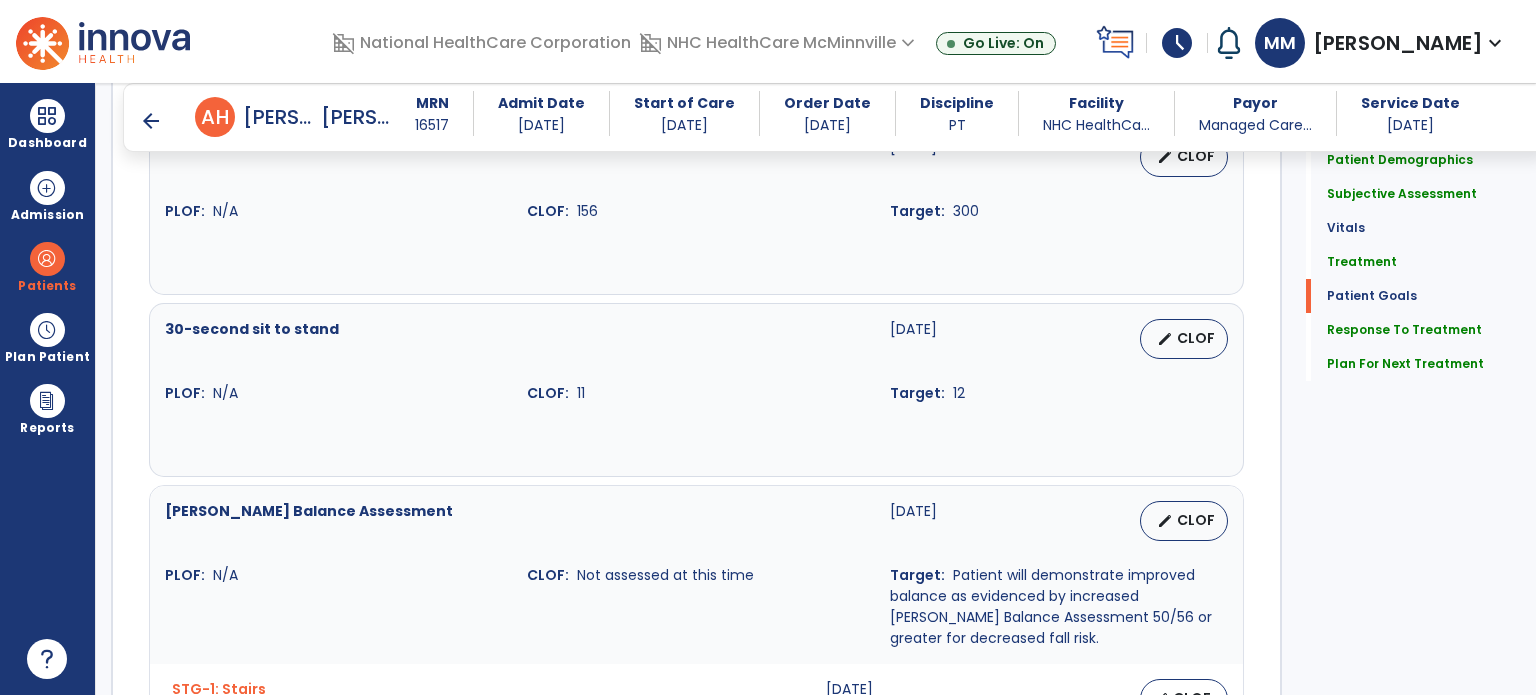 scroll, scrollTop: 2232, scrollLeft: 0, axis: vertical 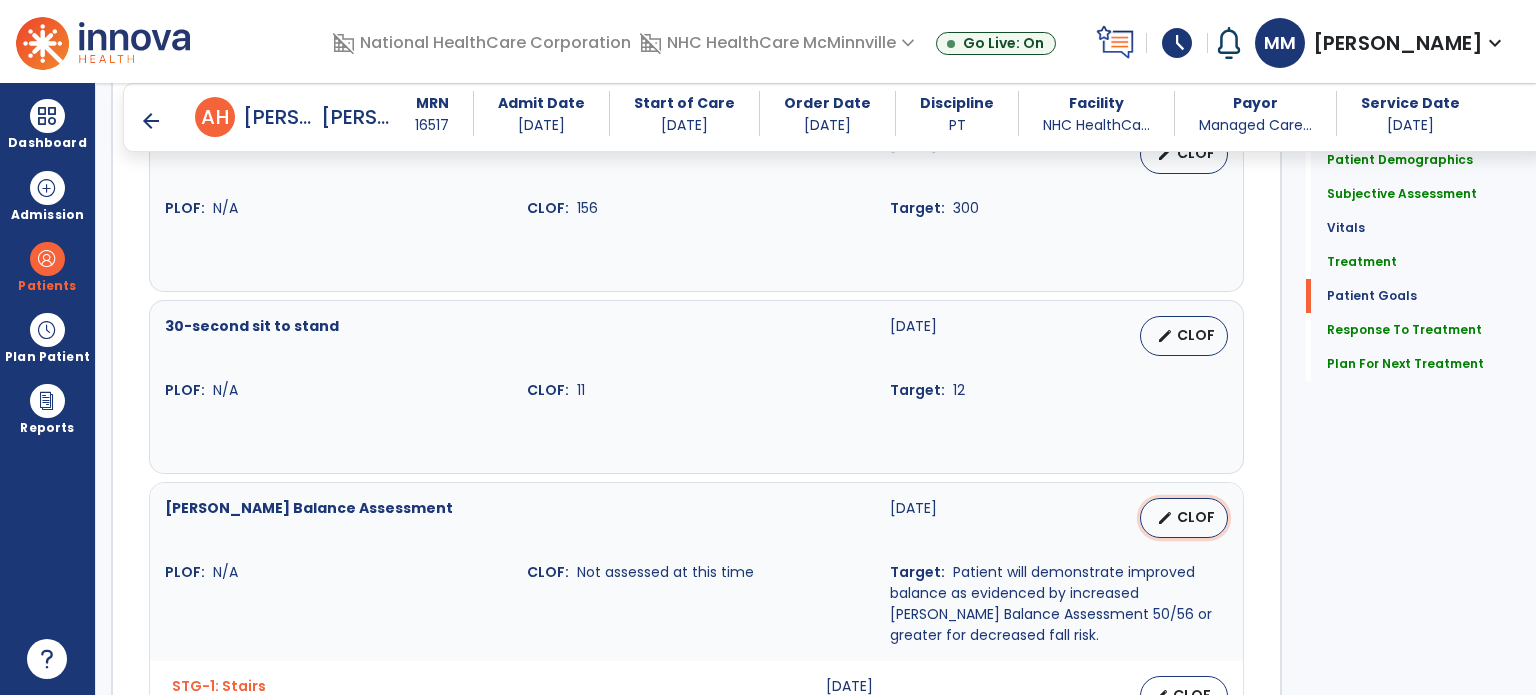 click on "edit   CLOF" at bounding box center (1184, 518) 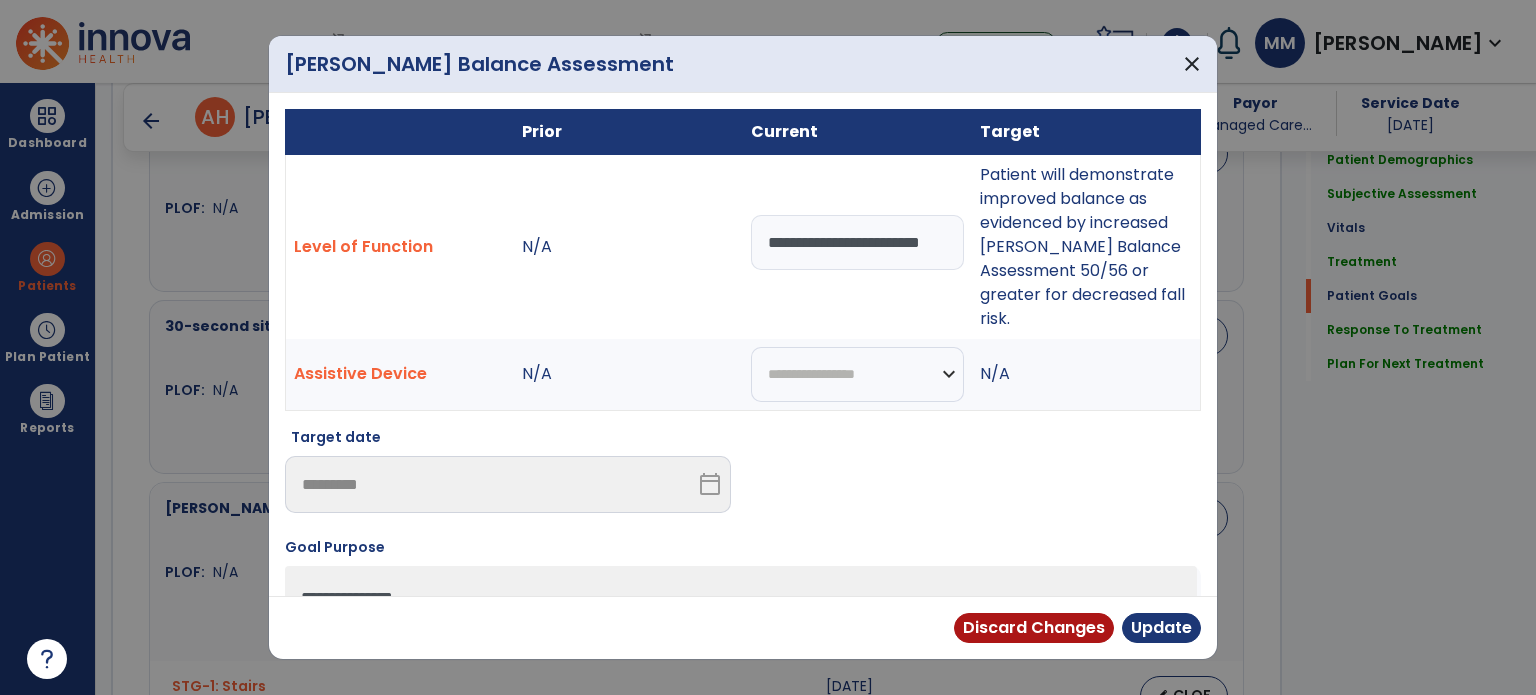 scroll, scrollTop: 0, scrollLeft: 22, axis: horizontal 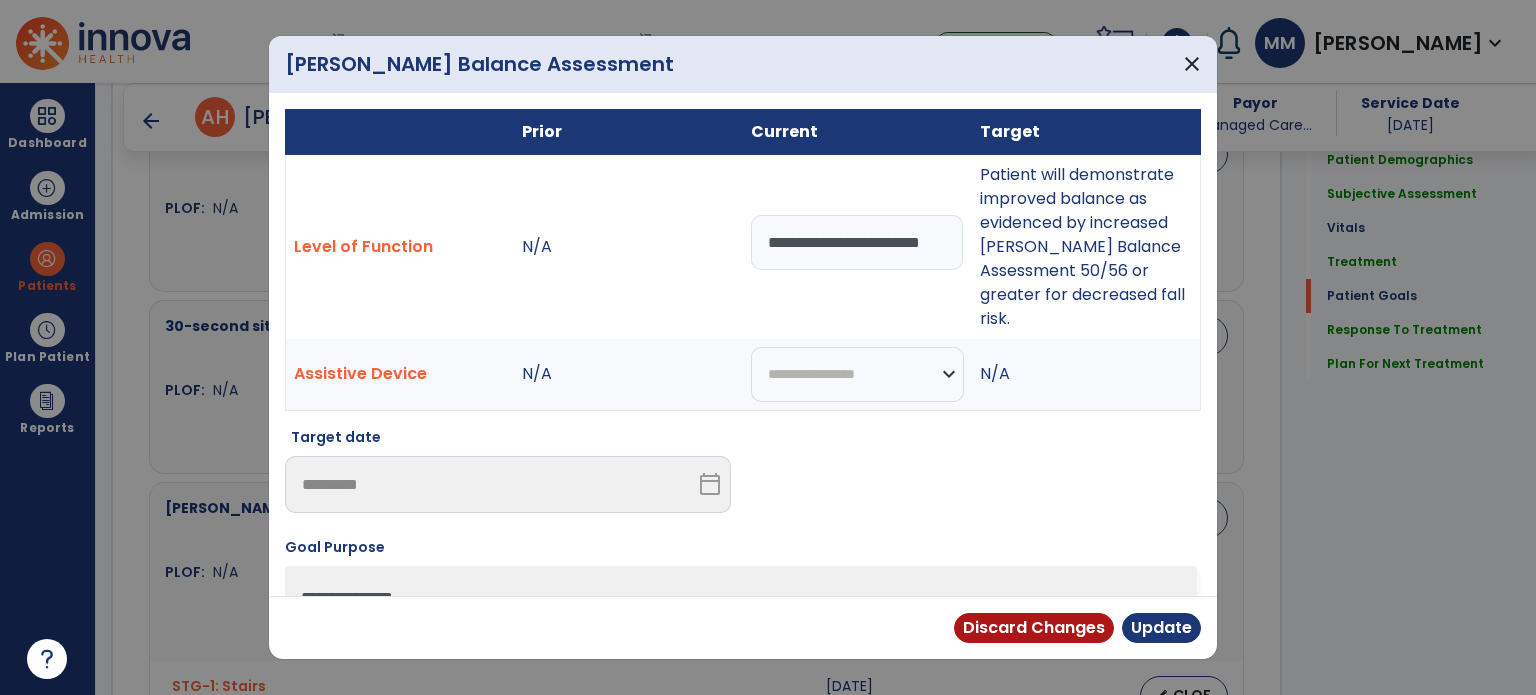 drag, startPoint x: 764, startPoint y: 228, endPoint x: 954, endPoint y: 227, distance: 190.00262 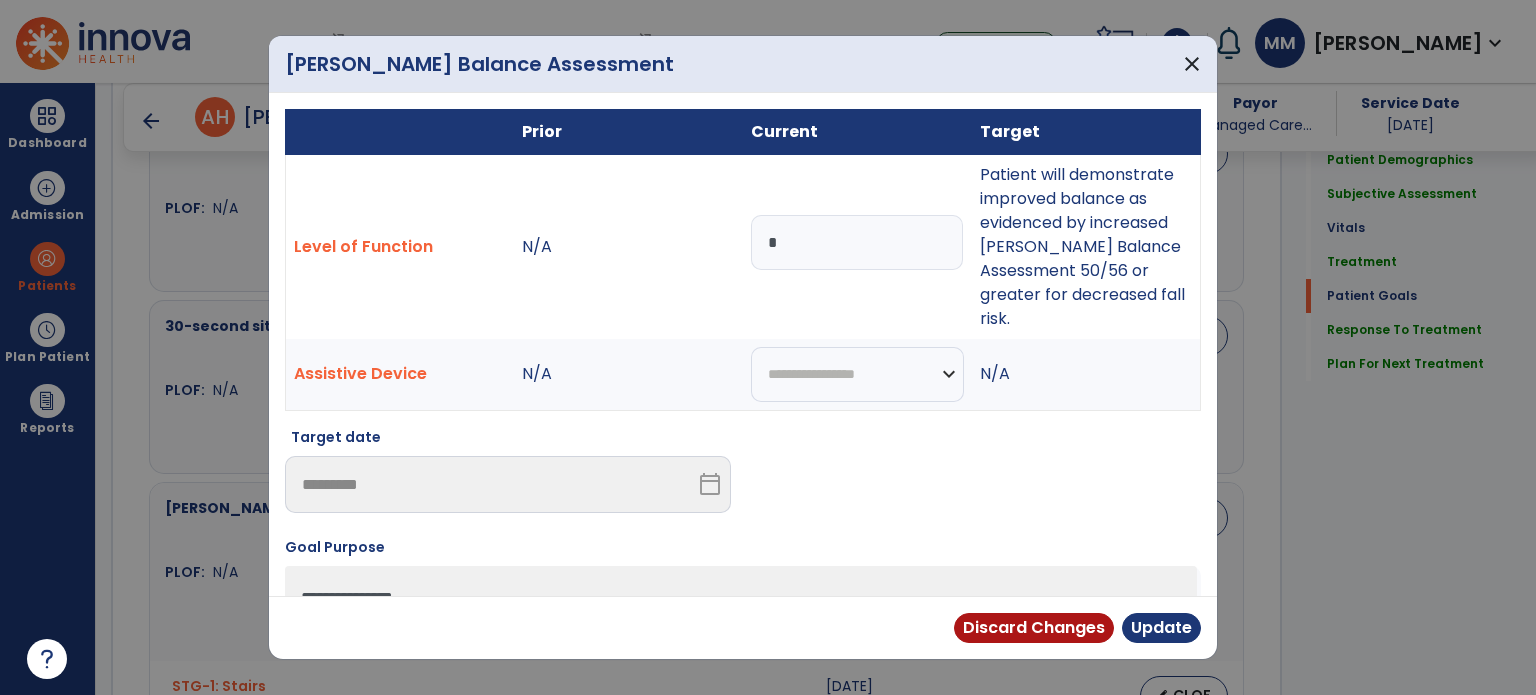 scroll, scrollTop: 0, scrollLeft: 0, axis: both 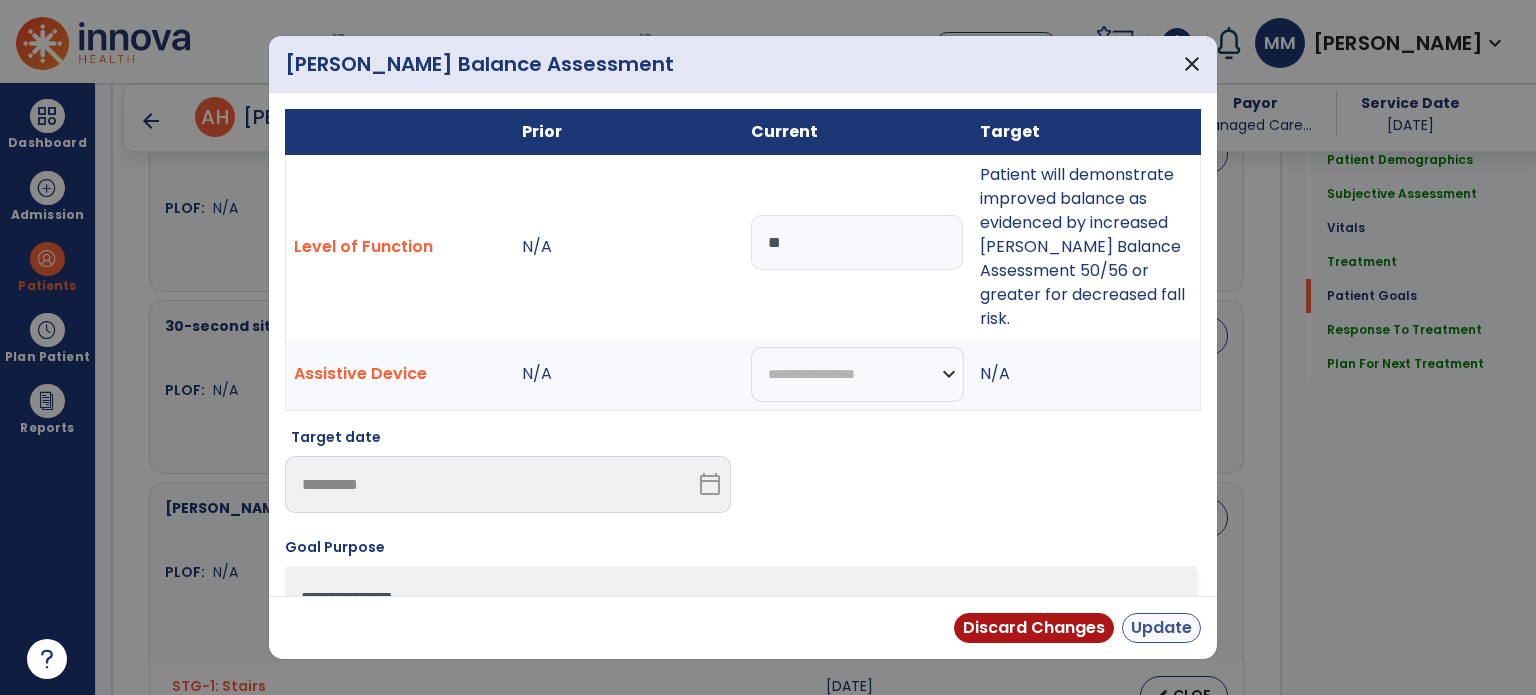 type on "**" 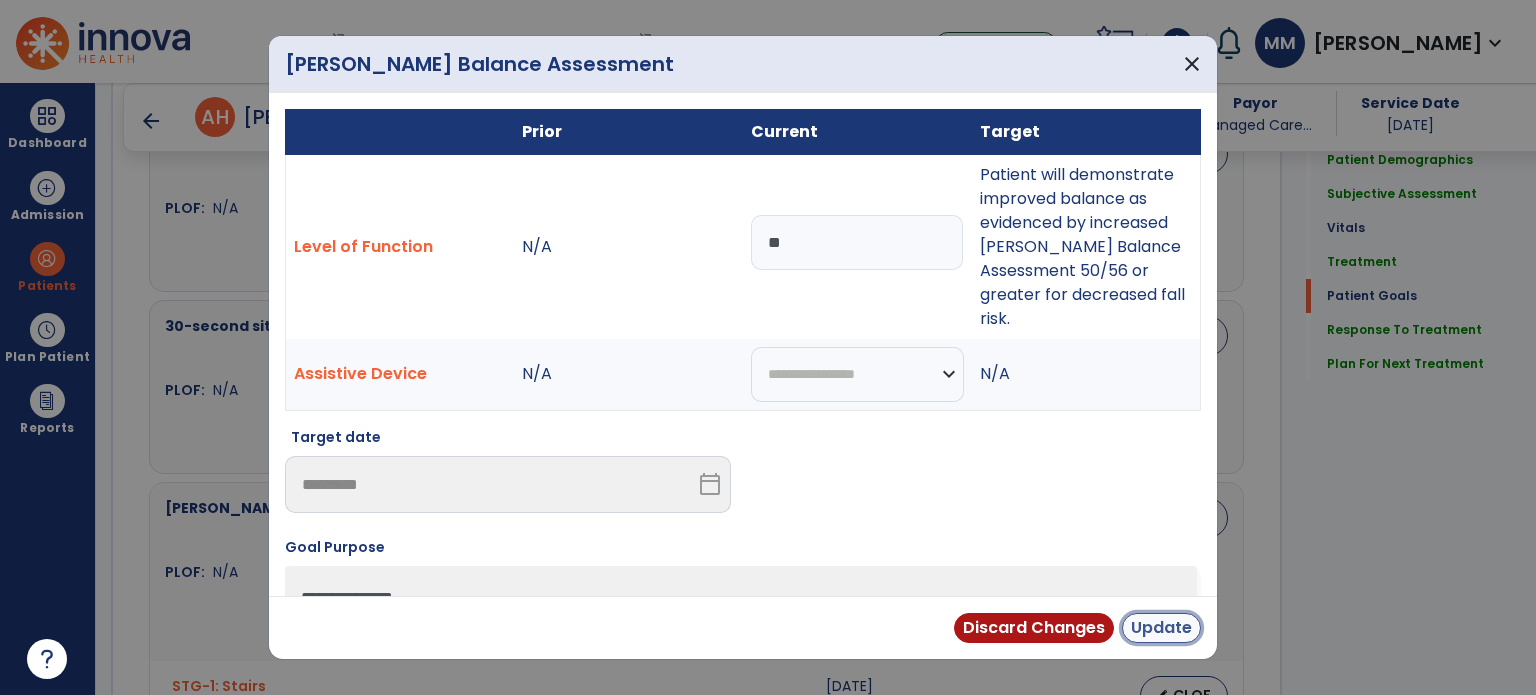 click on "Update" at bounding box center [1161, 628] 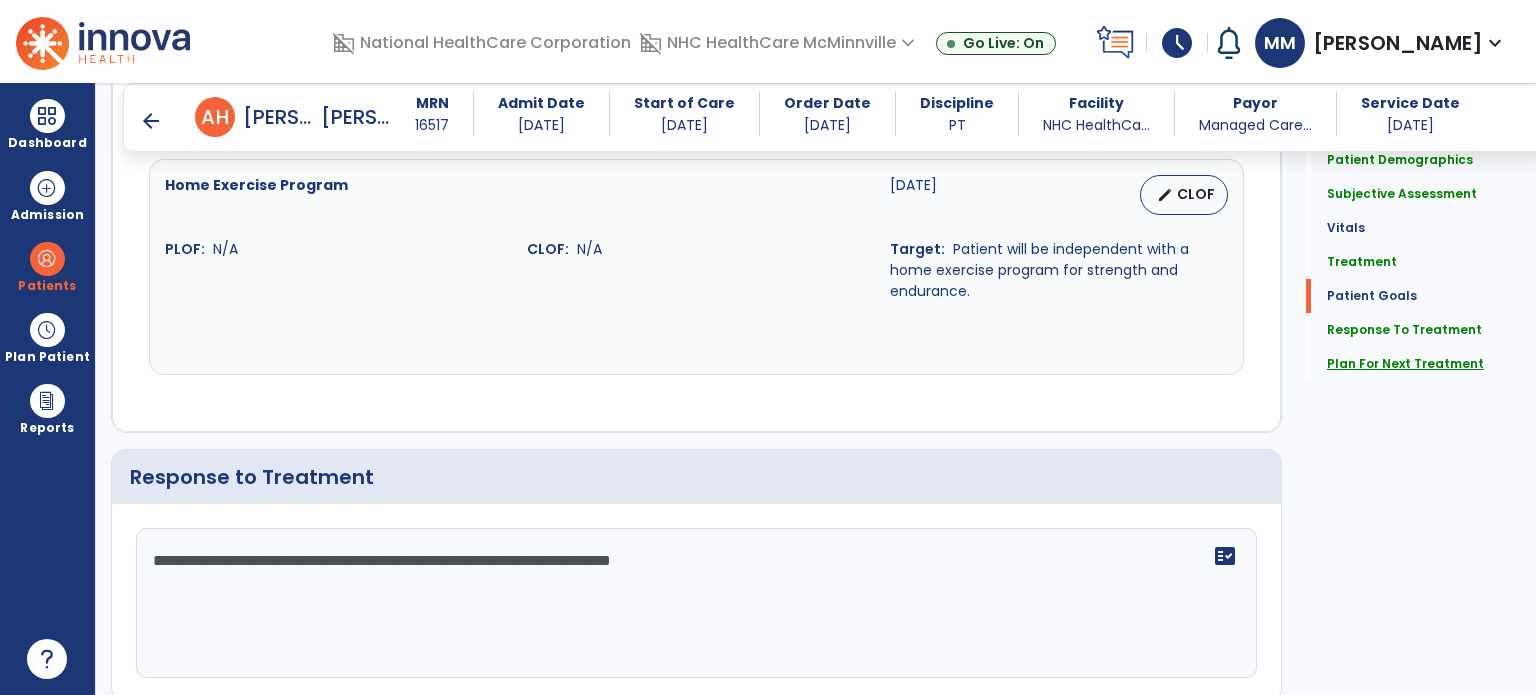 click on "Plan For Next Treatment" 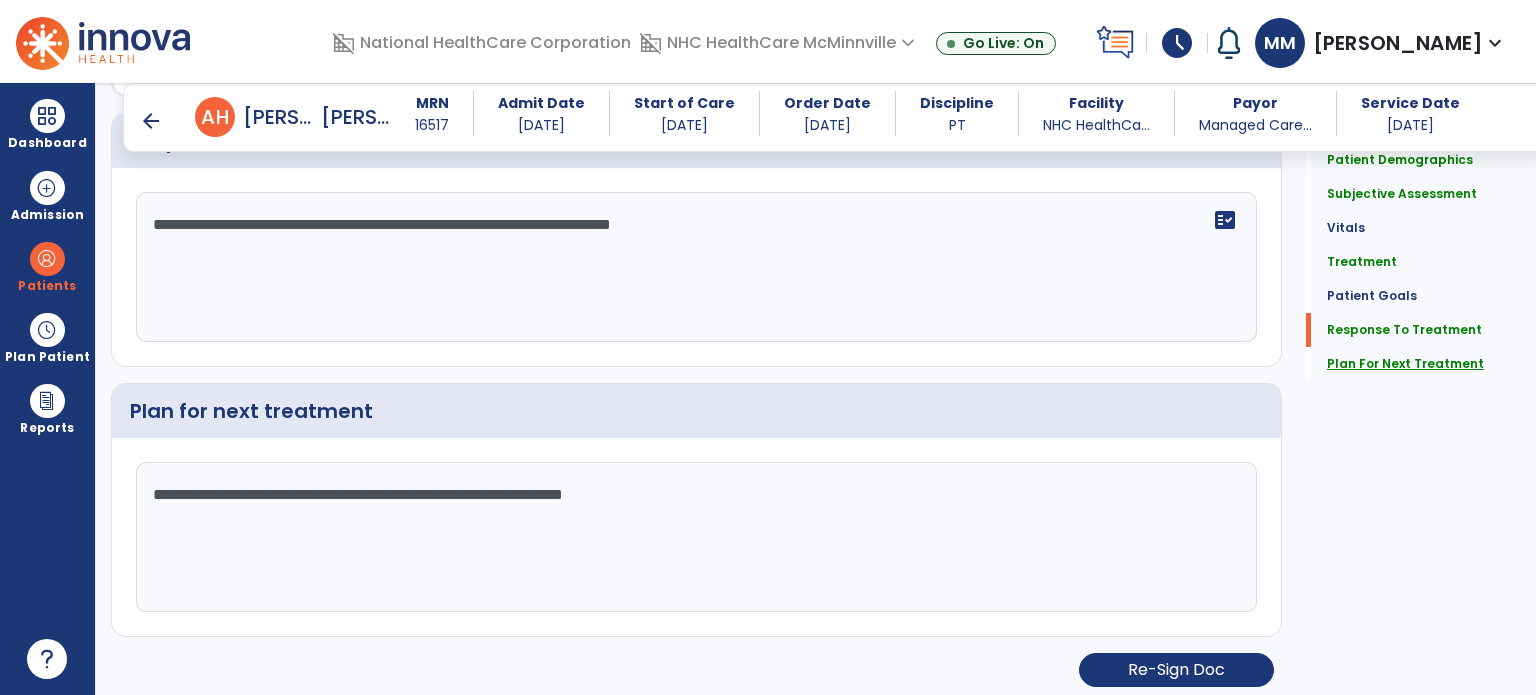scroll, scrollTop: 3268, scrollLeft: 0, axis: vertical 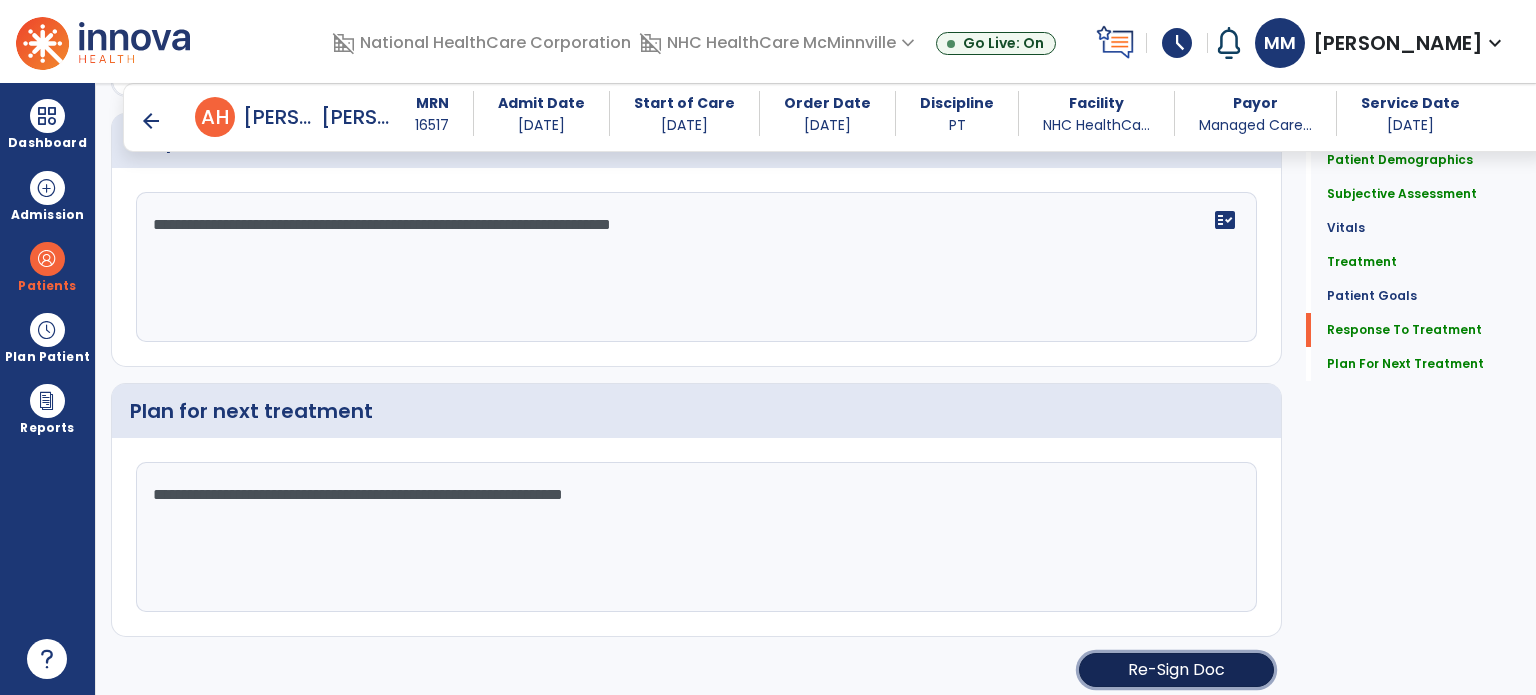 click on "Re-Sign Doc" 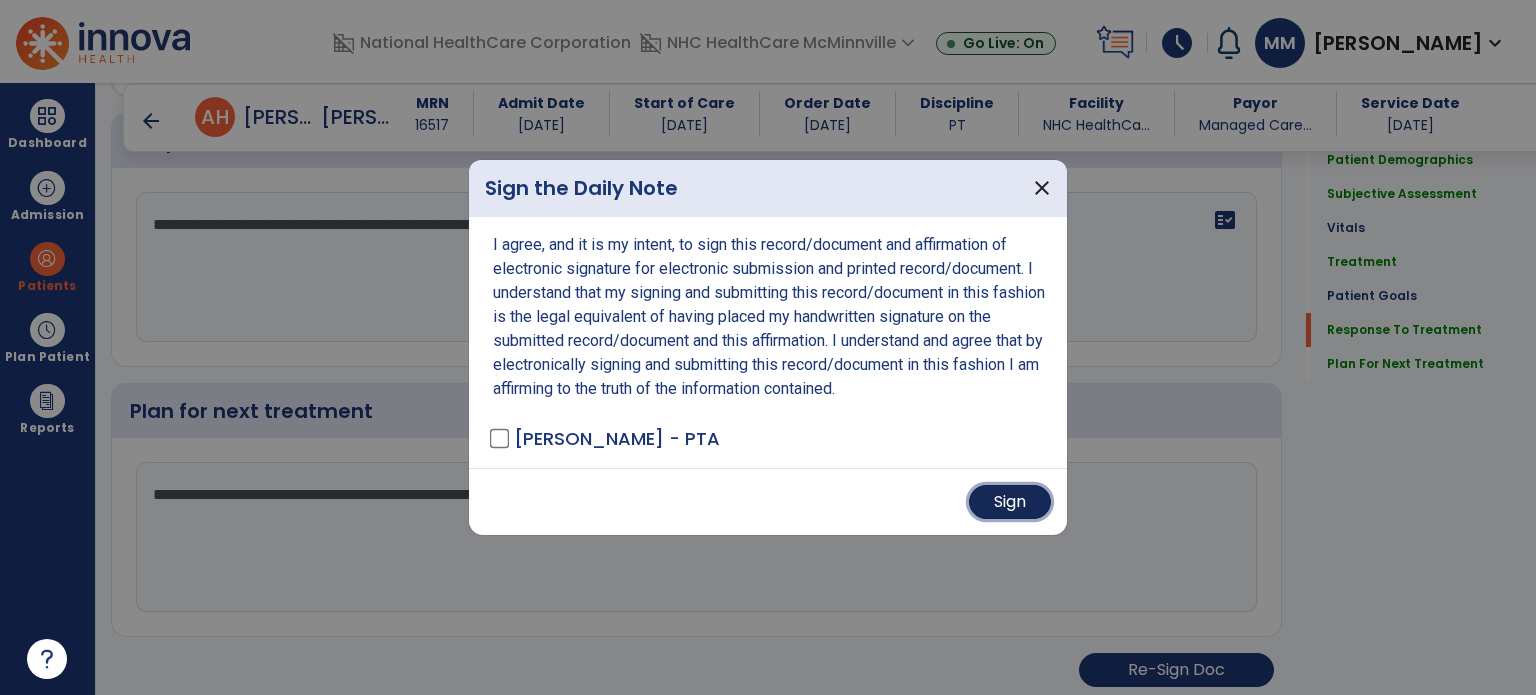 click on "Sign" at bounding box center (1010, 502) 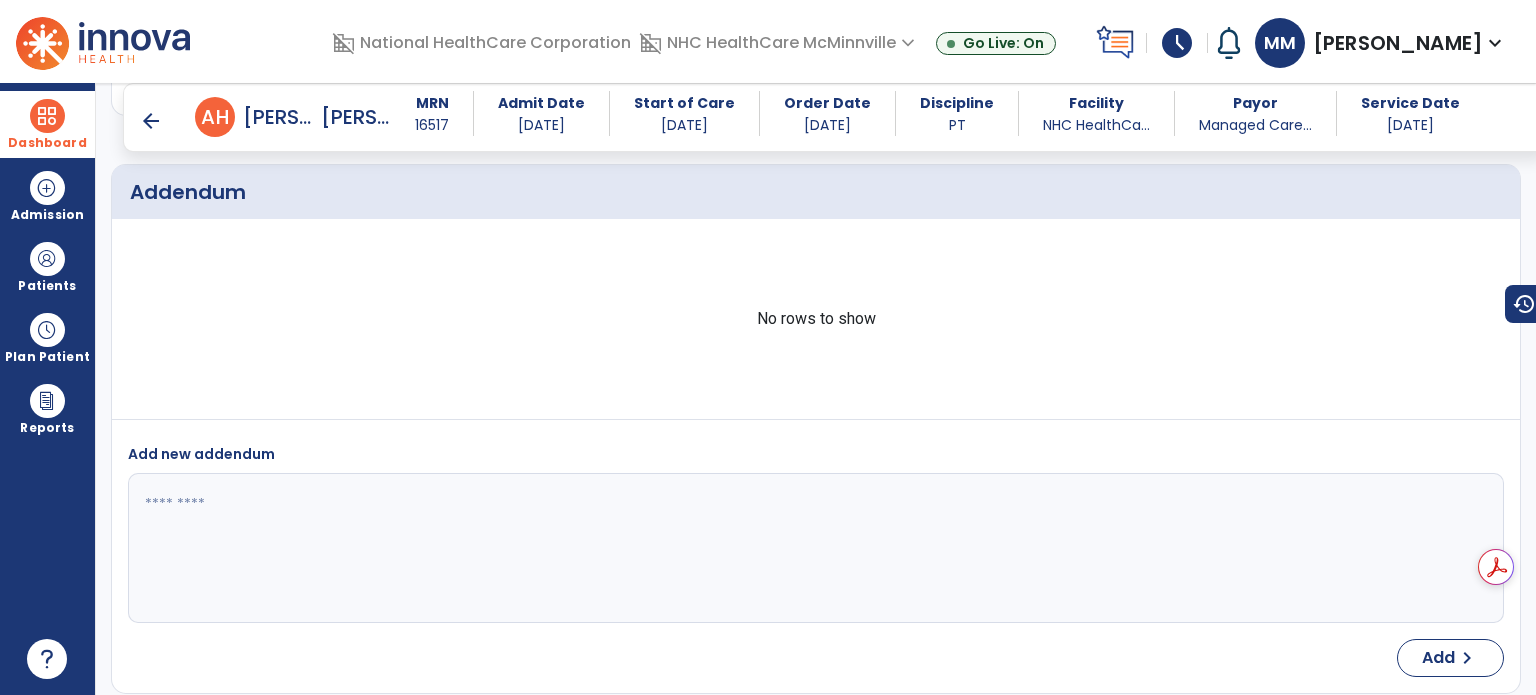 drag, startPoint x: 63, startPoint y: 132, endPoint x: 131, endPoint y: 131, distance: 68.007355 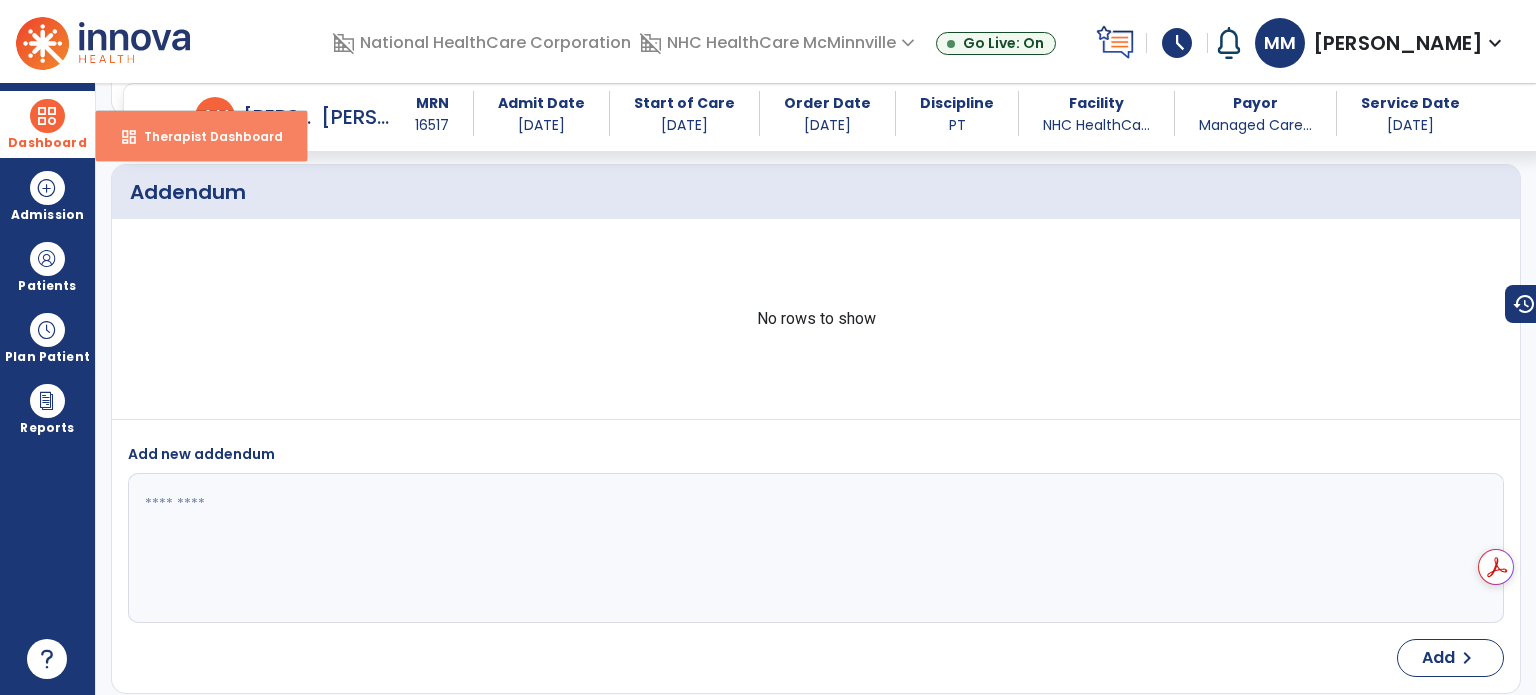 click on "dashboard" at bounding box center [129, 137] 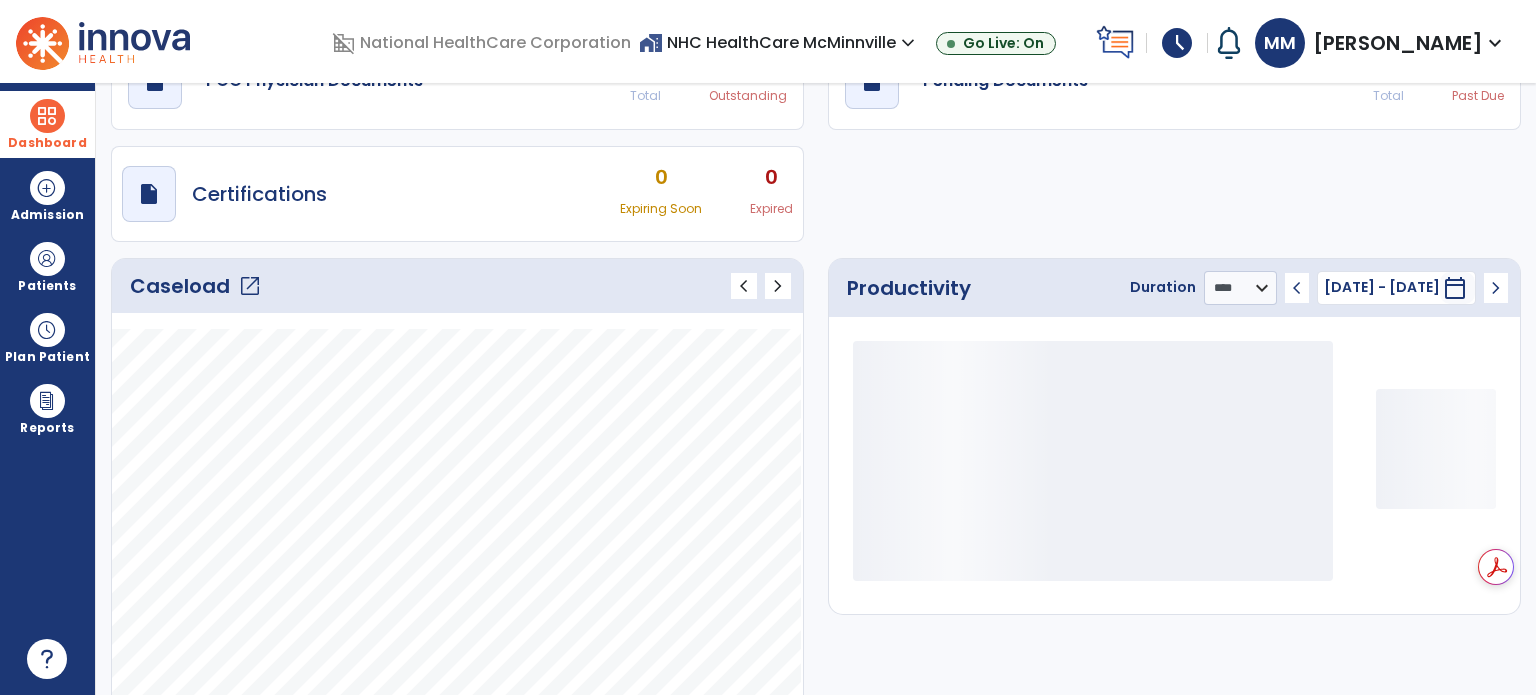scroll, scrollTop: 109, scrollLeft: 0, axis: vertical 